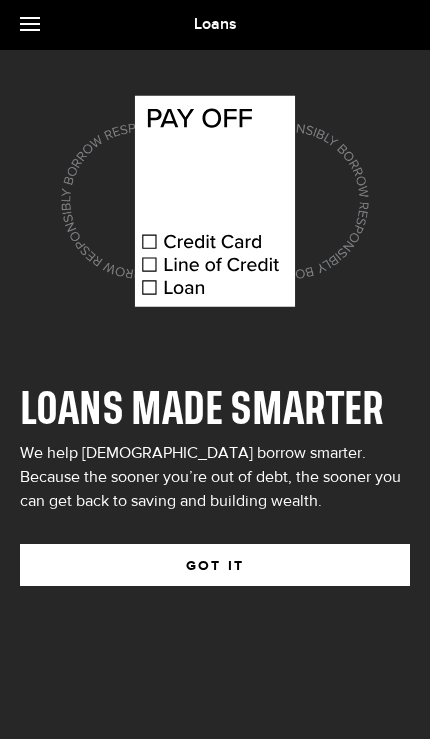 scroll, scrollTop: 0, scrollLeft: 0, axis: both 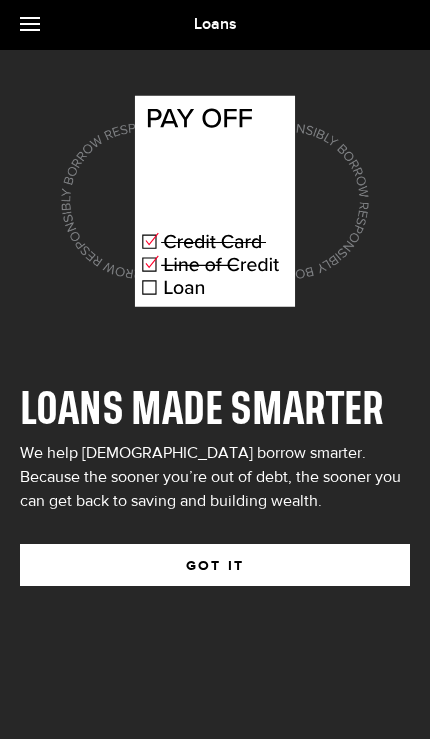 click on "GOT IT" at bounding box center (215, 565) 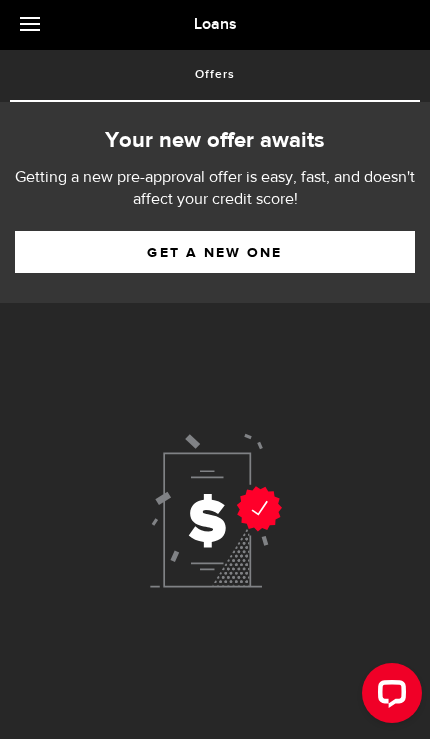 click on "Get a new one" at bounding box center (215, 252) 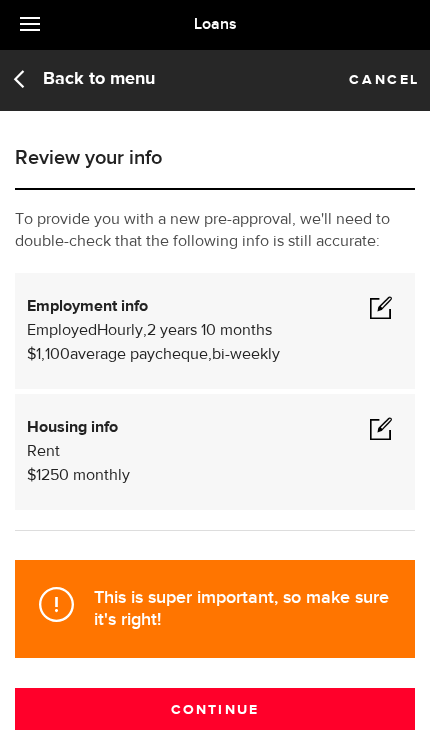 click at bounding box center (381, 307) 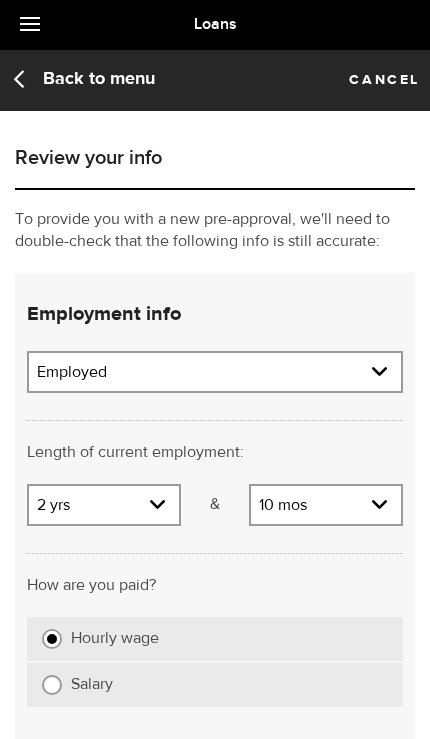 click on "Years 0 yrs 1 yr 2 yrs 3 yrs 4 yrs 5 yrs 6 yrs 7 yrs 8 yrs 9 yrs 10+ yrs" at bounding box center [104, 507] 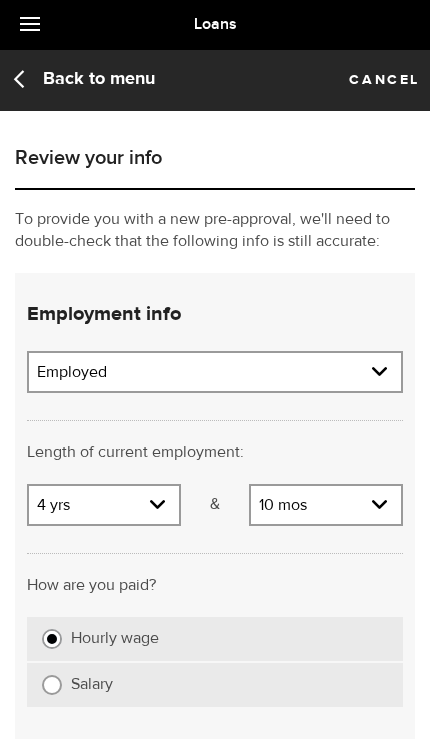 click on "Months 0 mos 1 mo 2 mos 3 mos 4 mos 5 mos 6 mos 7 mos 8 mos 9 mos 10 mos 11 mos" at bounding box center [326, 507] 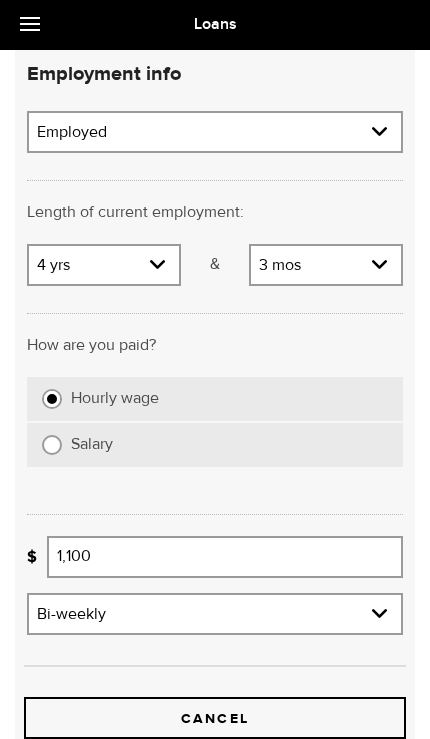 scroll, scrollTop: 245, scrollLeft: 0, axis: vertical 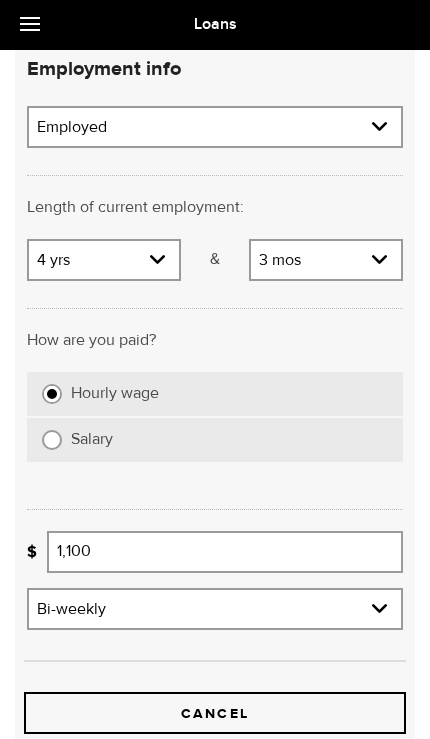 click on "1,100" at bounding box center [225, 552] 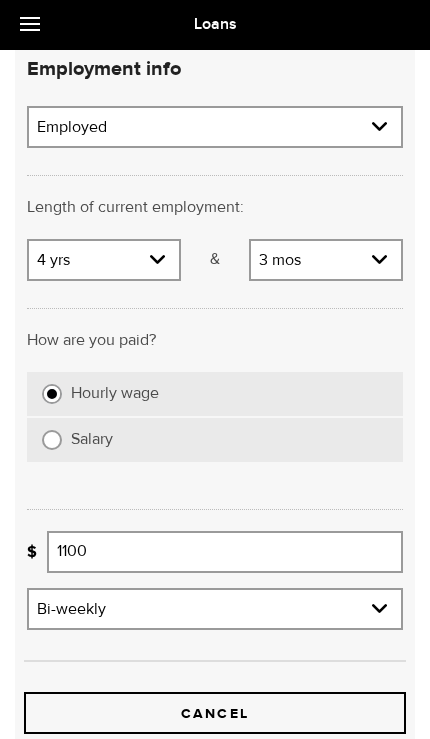 scroll, scrollTop: 245, scrollLeft: 3, axis: both 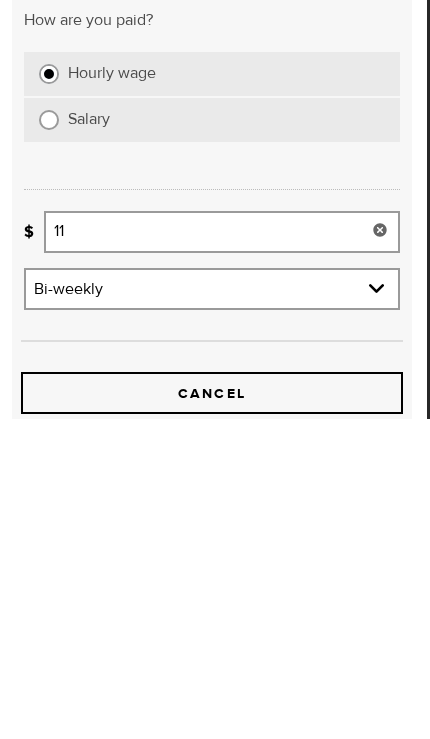 type on "1" 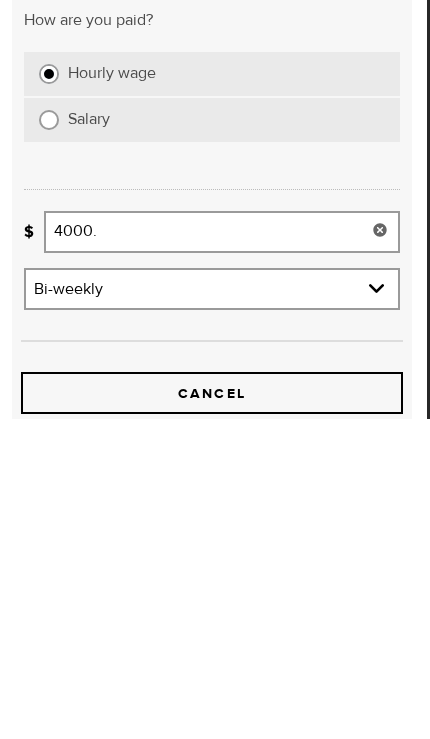 click on "Frequency Weekly Bi-weekly Monthly Semi-monthly" at bounding box center [212, 611] 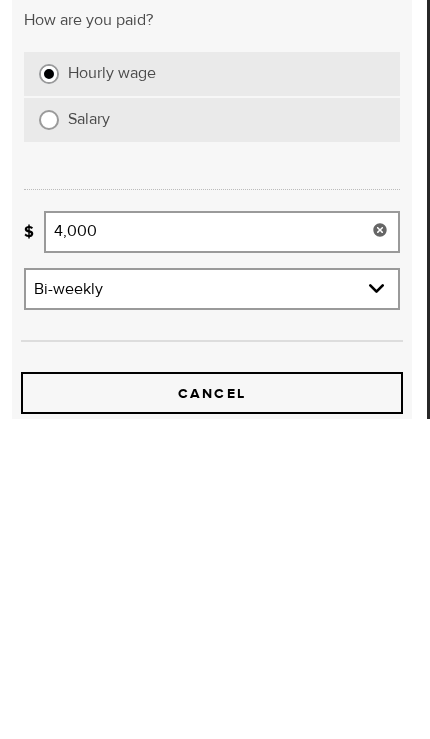scroll, scrollTop: 565, scrollLeft: 3, axis: both 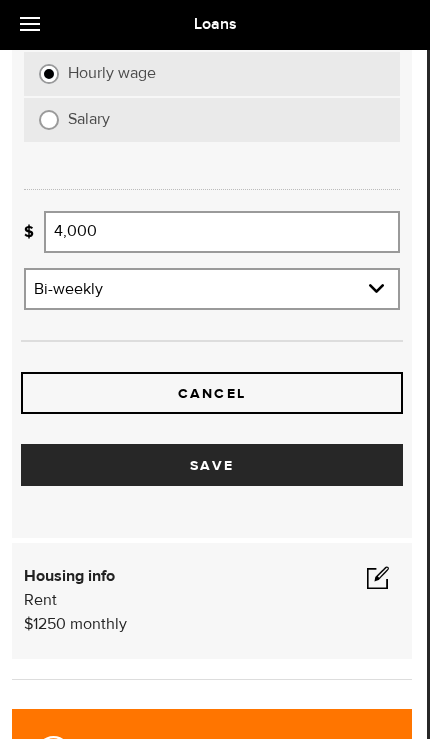 select on "monthly" 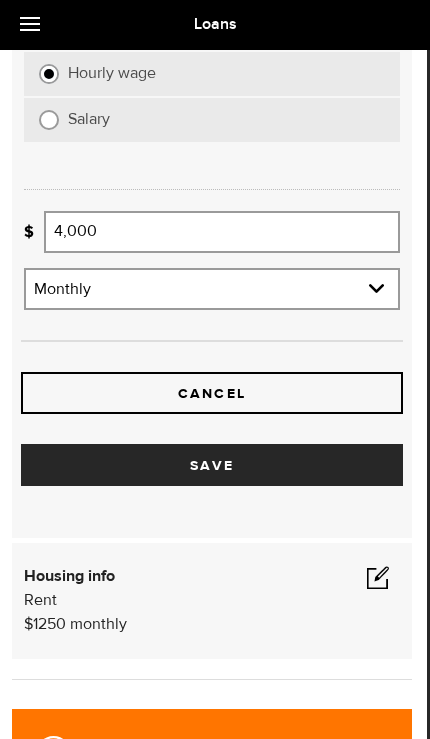 click on "Save" at bounding box center [212, 465] 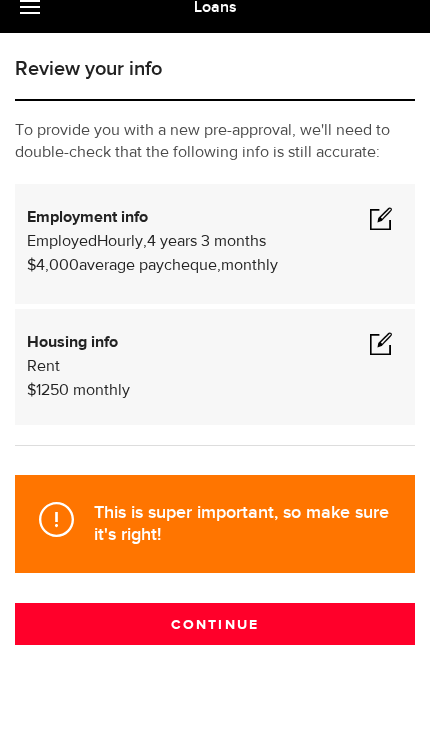 scroll, scrollTop: 57, scrollLeft: 0, axis: vertical 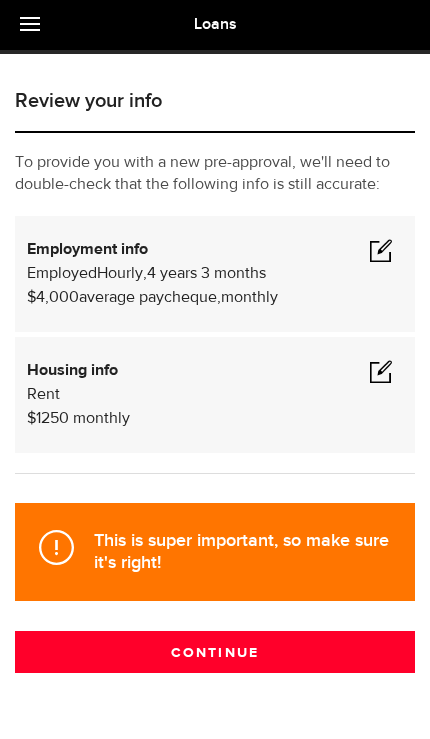 click at bounding box center (381, 371) 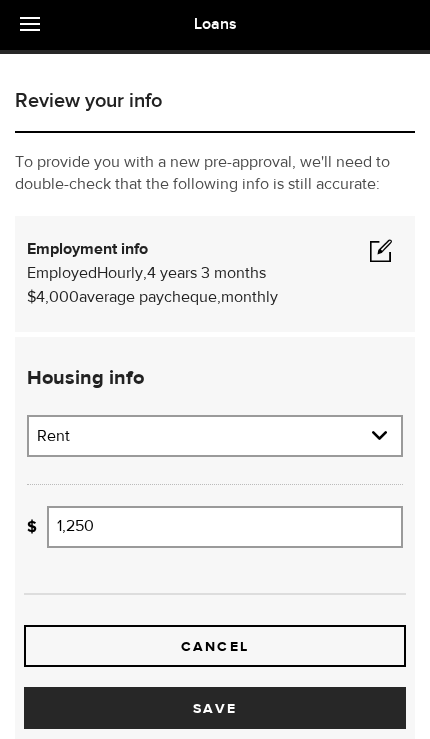 click on "1,250" at bounding box center [225, 527] 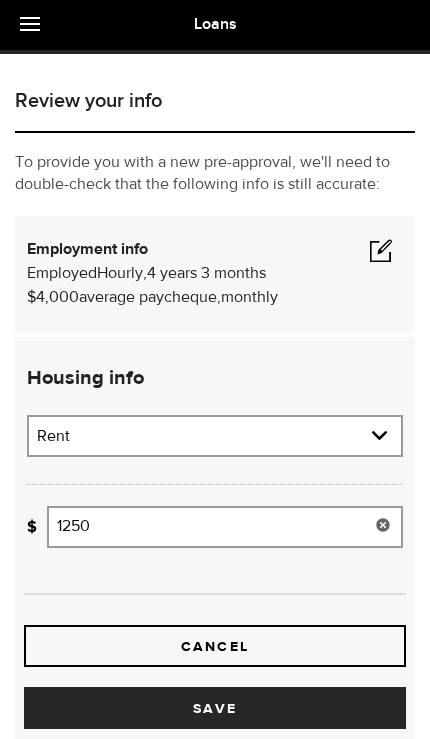 scroll, scrollTop: 57, scrollLeft: 3, axis: both 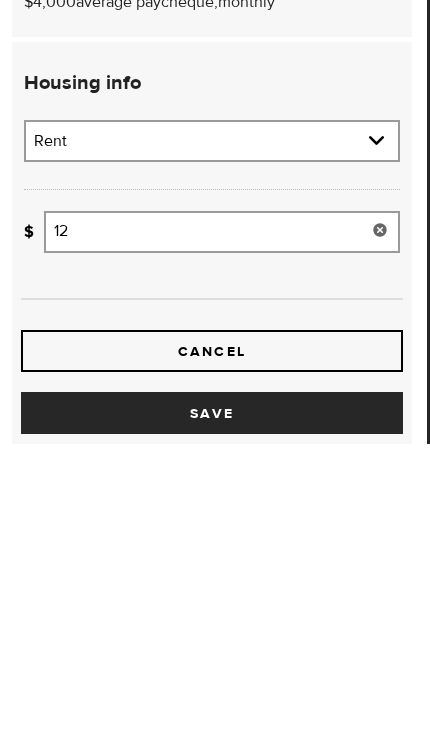 type on "1" 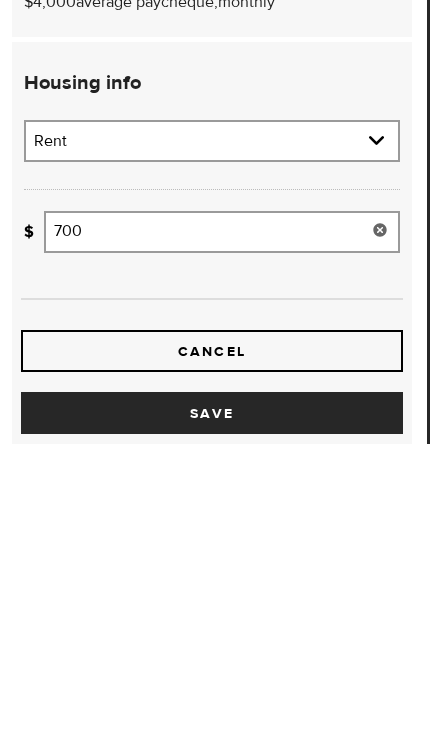 type on "700" 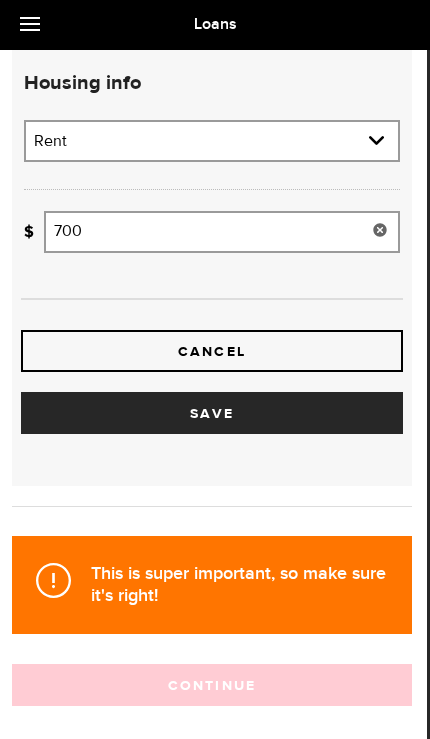 click on "Save" at bounding box center [212, 413] 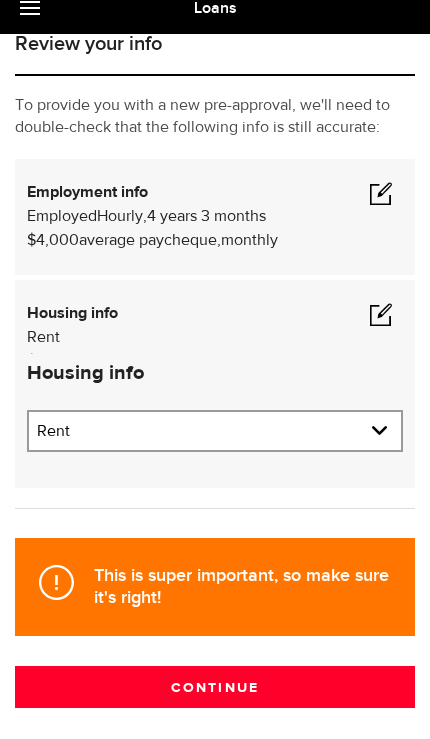 scroll, scrollTop: 57, scrollLeft: 0, axis: vertical 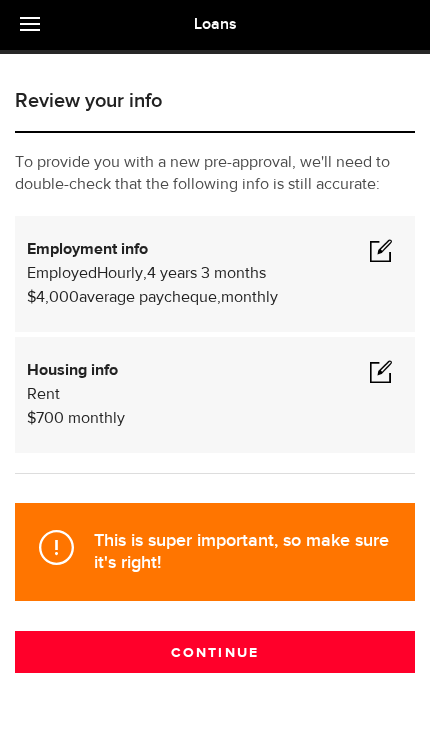 click on "Continue" at bounding box center [215, 652] 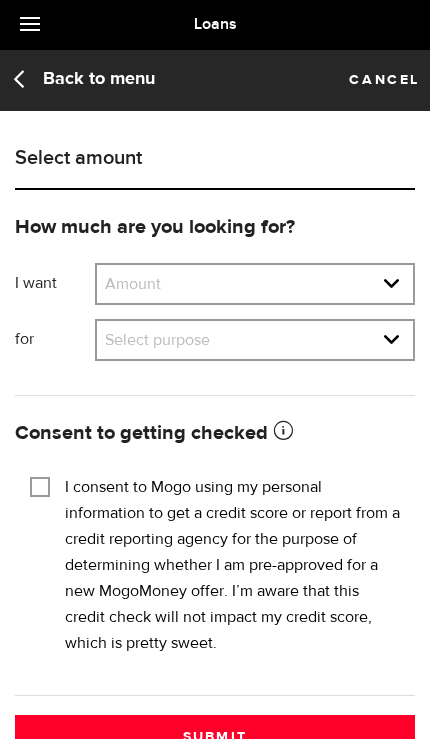 click on "Amount $500 $1000 $2000 $3000 $4000 $5000 $6000 $7000 $8000 $9000 $10000 $11000 $12000 $13000 $14000 $15000 $16000 $17000 $18000 $19000 $20000 $21000 $22000 $23000 $24000 $25000 $26000 $27000 $28000 $29000 $30000 $31000 $32000 $33000 $34000 $35000" at bounding box center [255, 286] 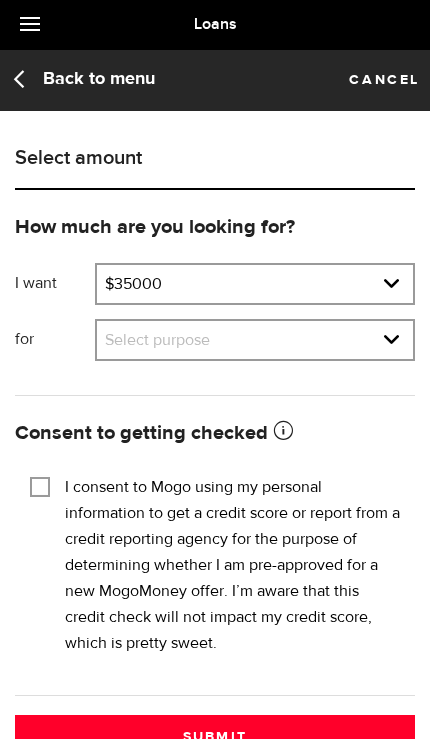 click on "Amount $500 $1000 $2000 $3000 $4000 $5000 $6000 $7000 $8000 $9000 $10000 $11000 $12000 $13000 $14000 $15000 $16000 $17000 $18000 $19000 $20000 $21000 $22000 $23000 $24000 $25000 $26000 $27000 $28000 $29000 $30000 $31000 $32000 $33000 $34000 $35000" at bounding box center [255, 286] 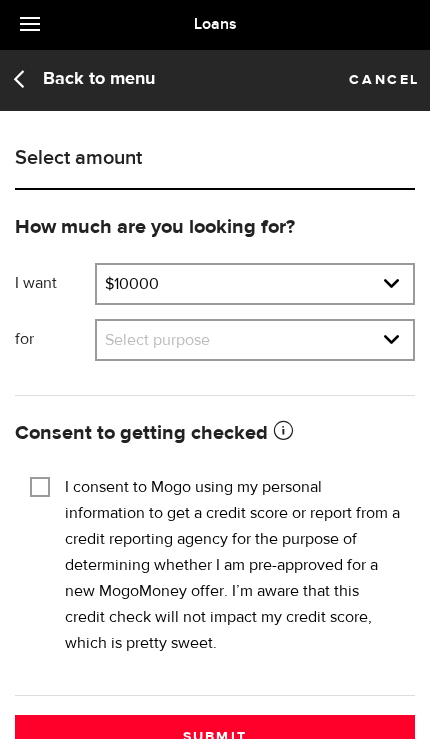 click on "Select purpose Credit Card Refinancing/Pay Off Credit Cards Debt Consolidation Home Improvements/Moving Expenses Car Financing/Loan Small Business Expense Vacation/Travel Tuition/Student Loans Emergency Loan Medical/Dental Expenses Household Expenses Other Purpose" at bounding box center (255, 342) 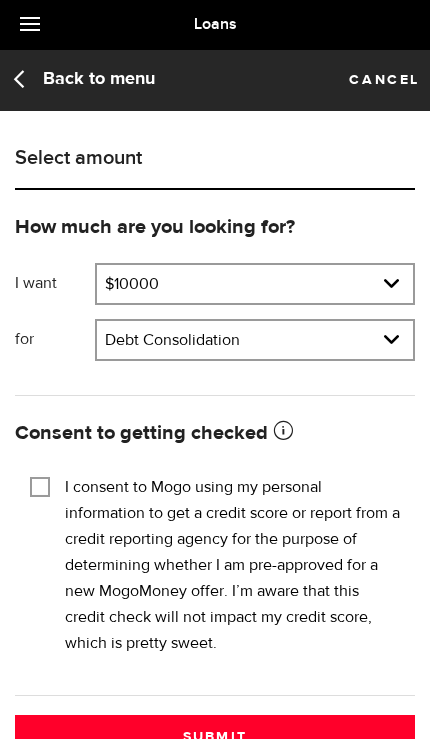 click on "I consent to Mogo using my personal information to get a credit score or report from a credit reporting agency for the purpose of determining whether I am pre-approved for a new MogoMoney offer. I’m aware that this credit check will not impact my credit score, which is pretty sweet." at bounding box center (40, 485) 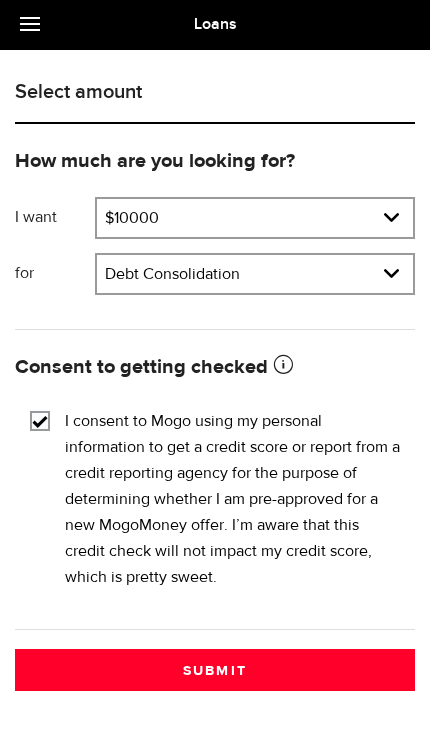 scroll, scrollTop: 82, scrollLeft: 0, axis: vertical 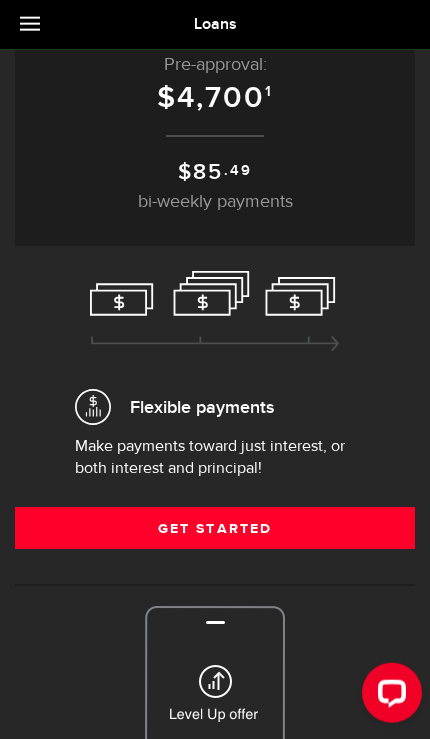 click on "Get Started" at bounding box center [215, 528] 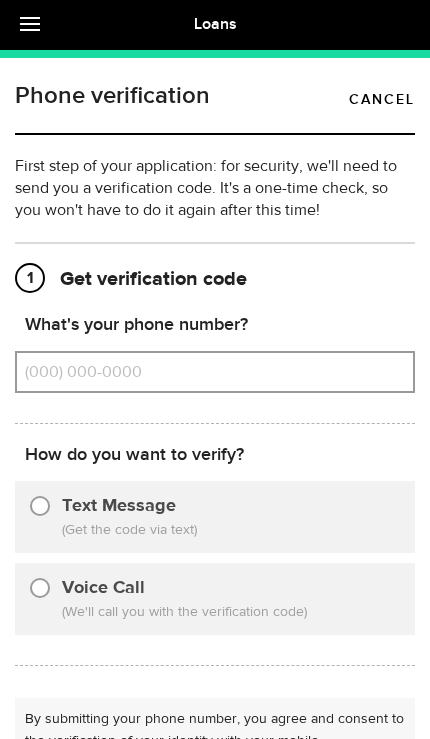 click on "(000) 000-0000" at bounding box center (215, 372) 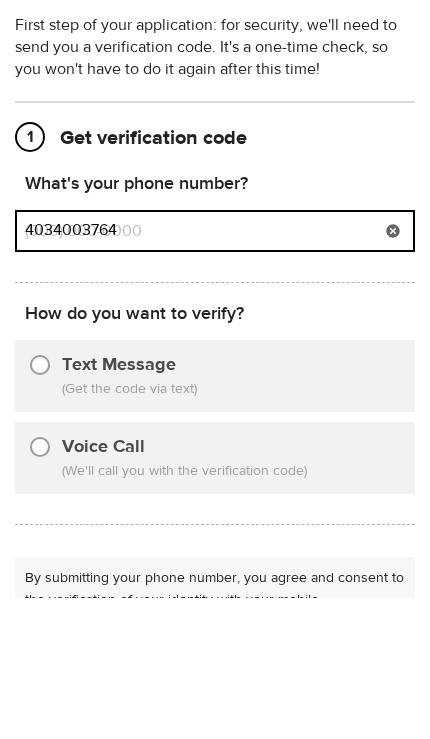 type on "(403) 400-3764" 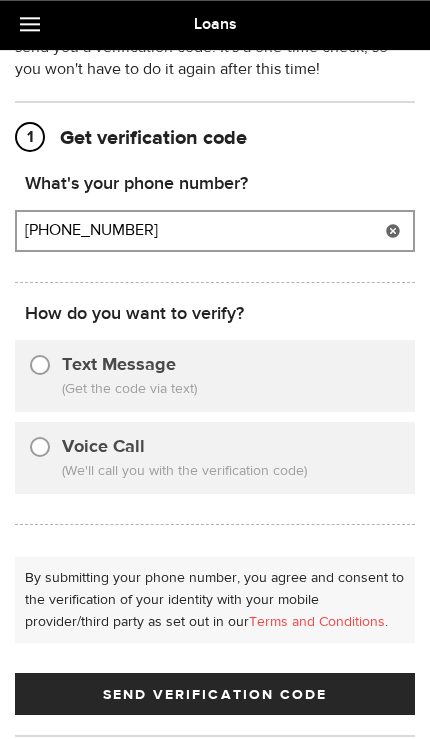click on "Text Message" at bounding box center (40, 362) 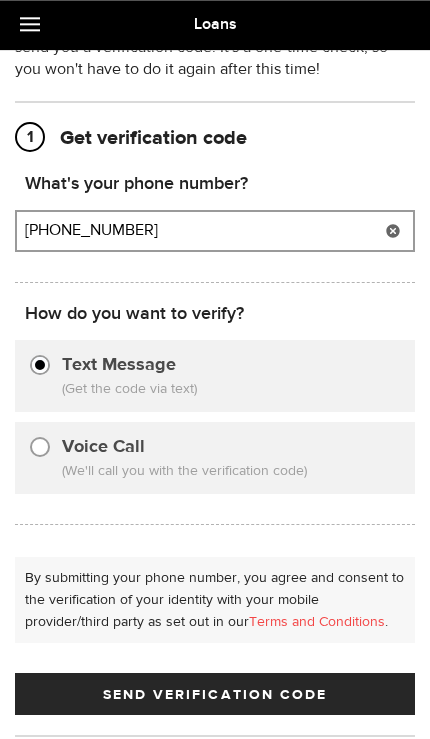 scroll, scrollTop: 141, scrollLeft: 0, axis: vertical 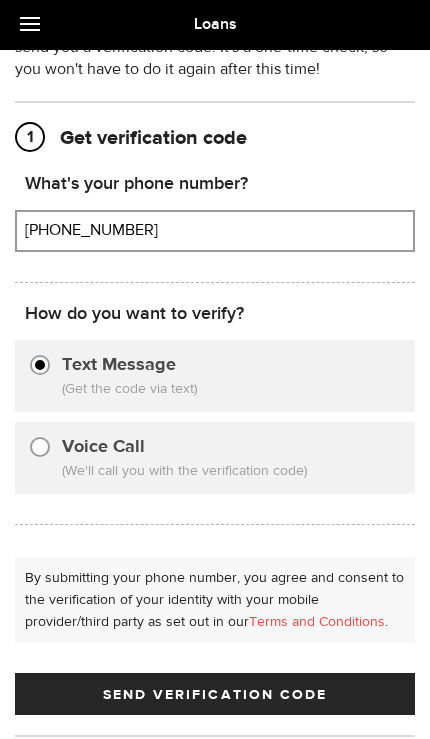 click on "Send Verification Code" at bounding box center (215, 694) 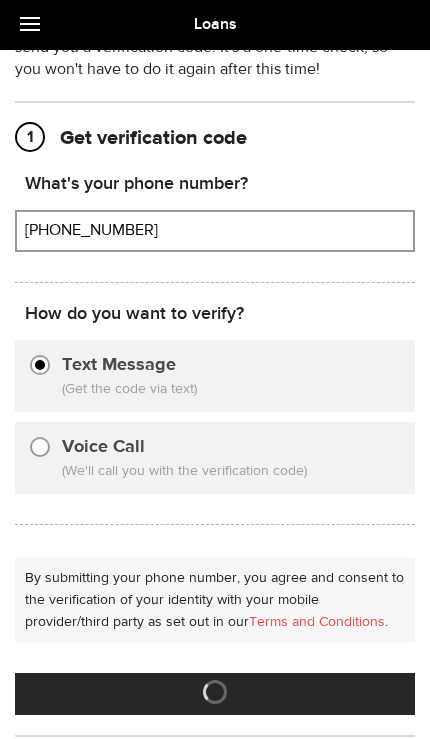 scroll, scrollTop: 82, scrollLeft: 0, axis: vertical 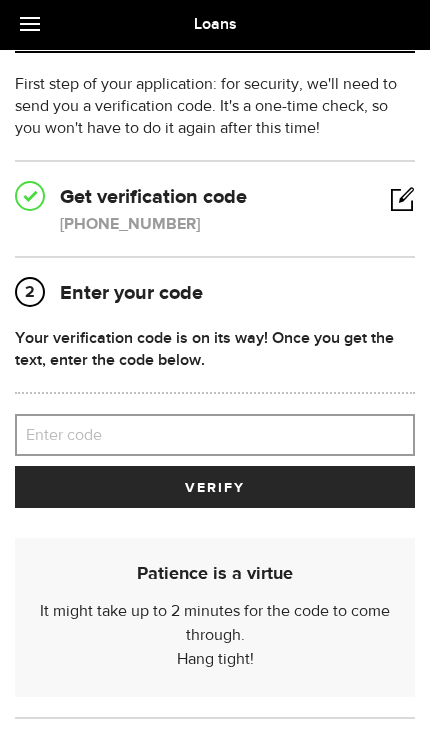 click on "Enter code" at bounding box center [215, 435] 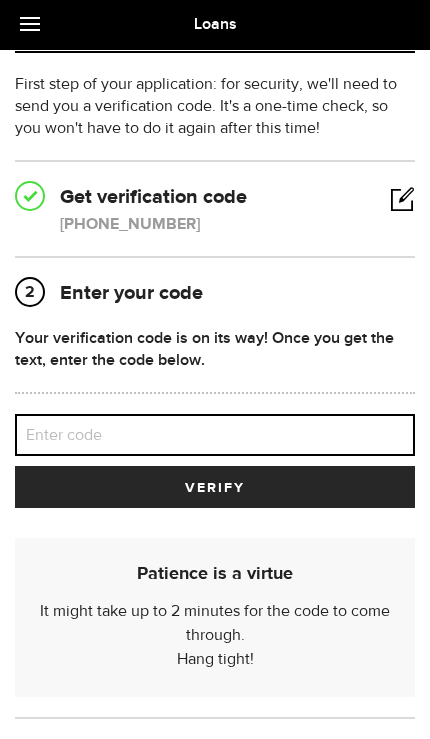 click on "Enter code" at bounding box center (215, 435) 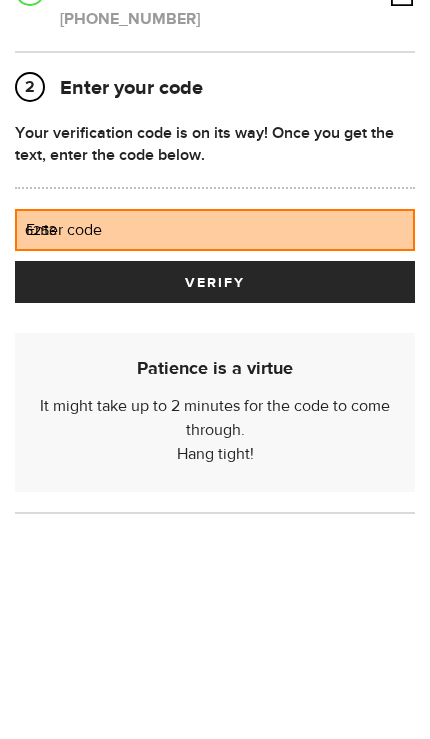 type on "62533" 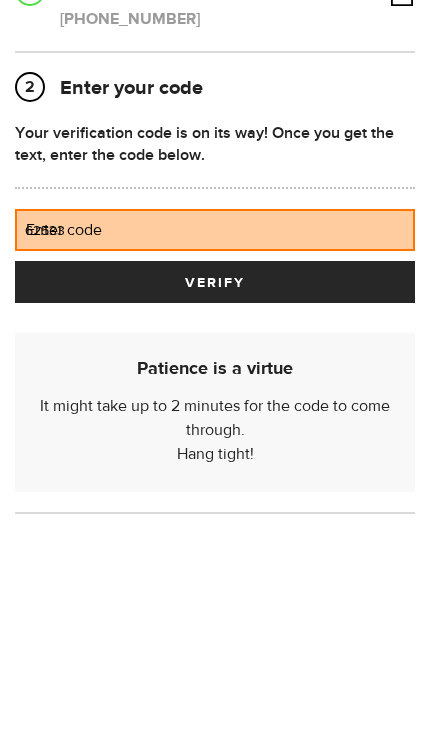 click on "verify" at bounding box center [215, 487] 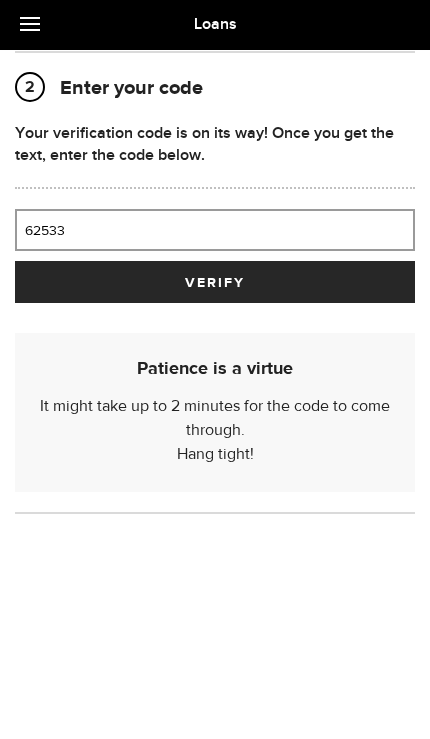 scroll, scrollTop: 82, scrollLeft: 0, axis: vertical 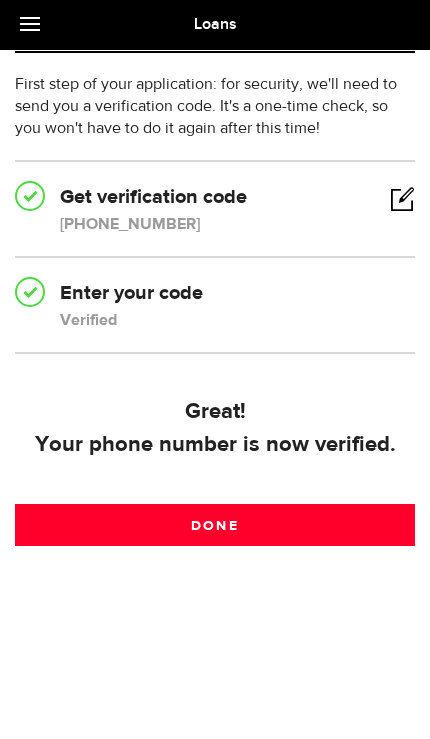 click on "Done" at bounding box center [215, 525] 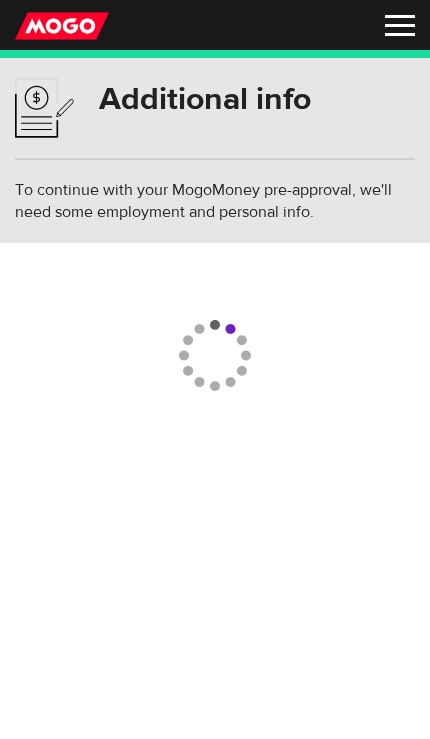 scroll, scrollTop: 0, scrollLeft: 0, axis: both 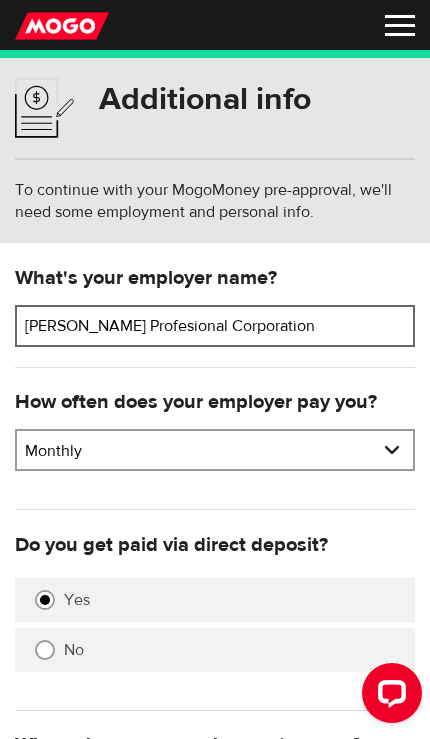 click on "Perry F. Pelletier Profesional Corporation" at bounding box center (215, 326) 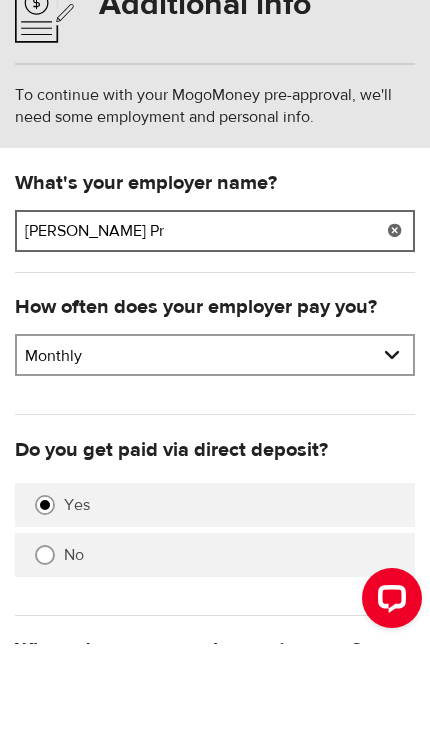 type on "Perry F." 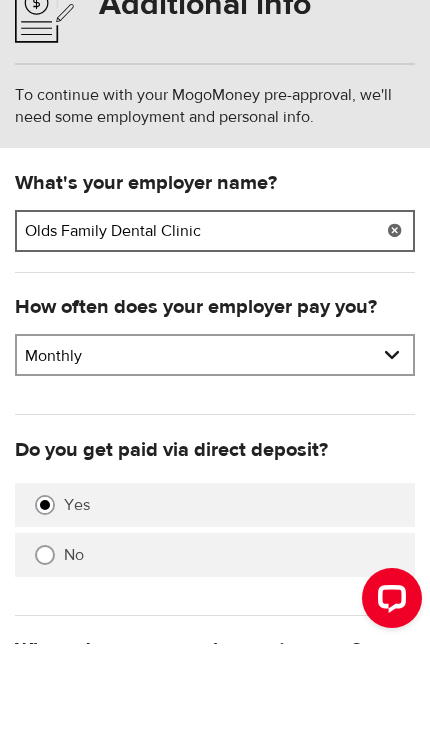 type on "Olds Family Dental Clinic" 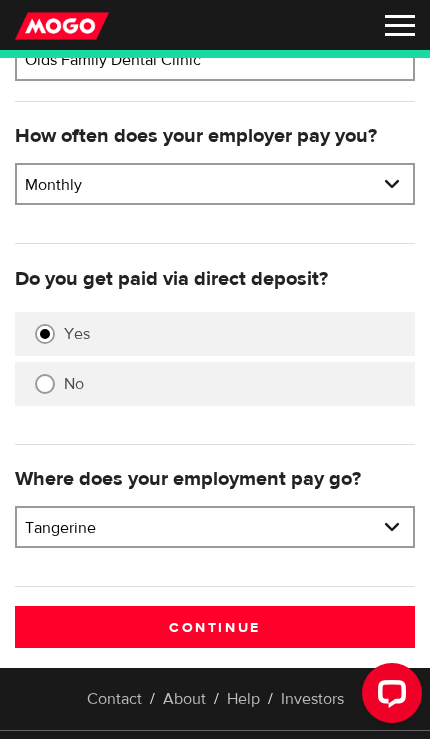 scroll, scrollTop: 337, scrollLeft: 0, axis: vertical 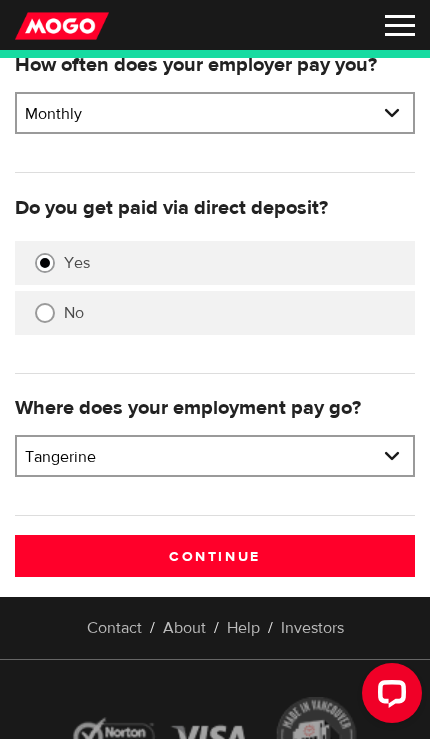click on "Bank BMO / Bank of Montreal
CIBC / Canadian Imperial Bank of Commerce
CWB / Canadian Western Bank
HSBC Bank Canada
LBC / Banque Laurentienne Du Canada
NBC / National Bank of Canada
RBC / Royal Bank of Canada
Scotiabank / Bank of Nova Scotia
TD / TD Canada Trust
1st Choice Savings & Credit Union
Other
Abn Amro Bank Nv
Acadian Credit Union
Accelerate Financial
Accent Credit Union
Access Credit Union
Achieva Financial
Adjala Credit Union
Advance Savings Credit Union
Advantage Credit Union
Advantage Online - Central Credit Union
AGF Trust Company
Airline Financial Credit Union
Alberta Treasury Branches
Aldergrove Credit Union
All Trans Financial Servs. Credit Union
Alliance Caisses Pop. De L'Ontario
Alterna Savings and Credit Union
Amaranth Credit Union
Amex Bank of Canada
APPLE Credit Union
Arborg Credit Union
Arnstein Community Credit Union
Assiniboine Credit Union
ATB Financial
Austin Credit Union
Auto Workers Community Credit Union" at bounding box center [215, 458] 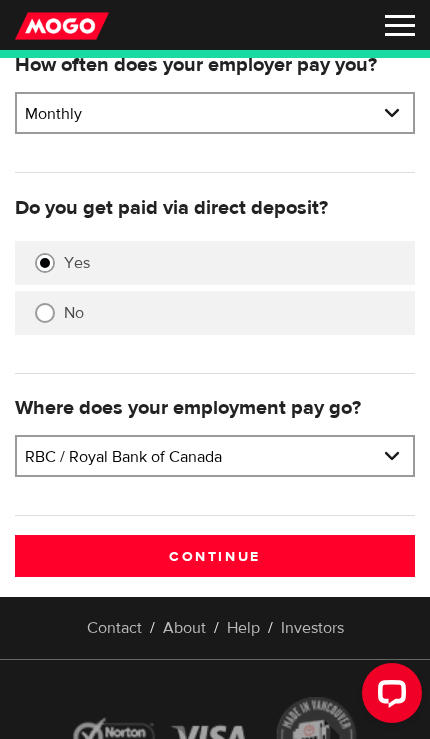 click on "Continue" at bounding box center [215, 556] 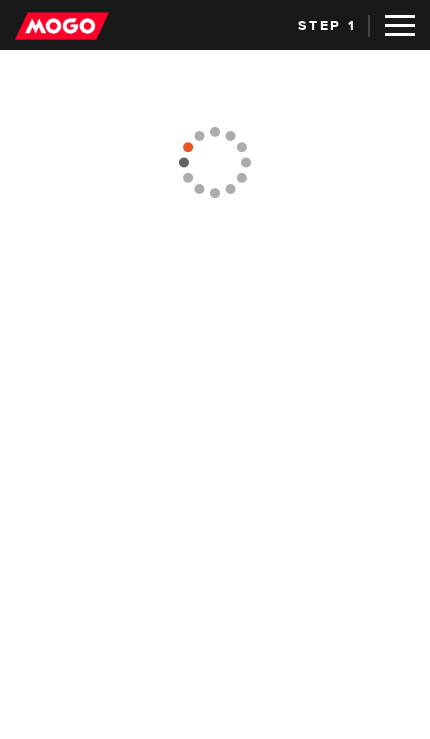 scroll, scrollTop: 0, scrollLeft: 0, axis: both 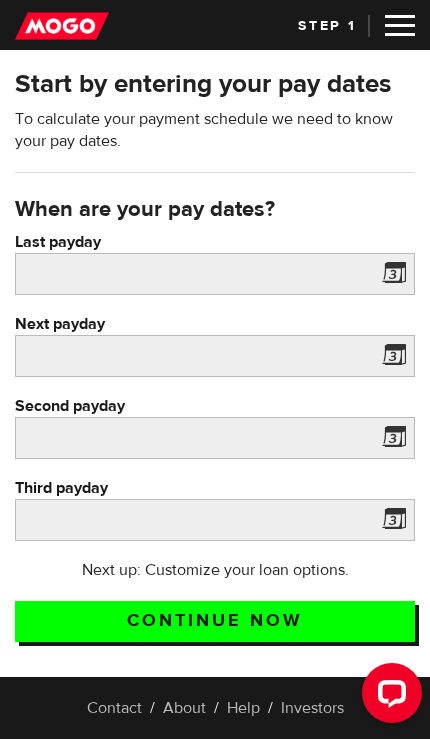 click at bounding box center [390, 277] 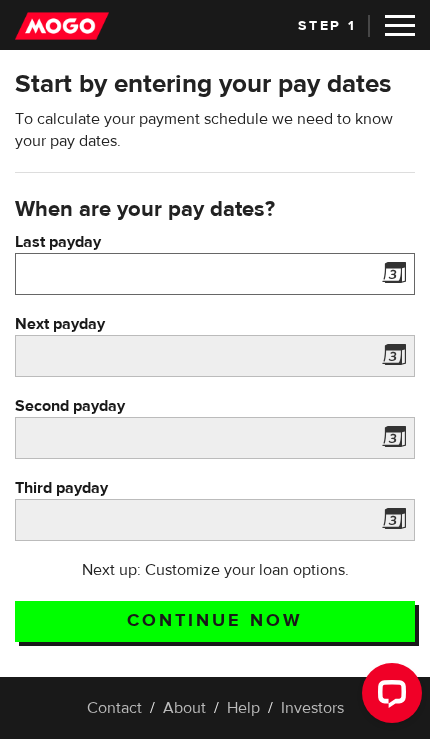 click on "Last payday" at bounding box center (215, 274) 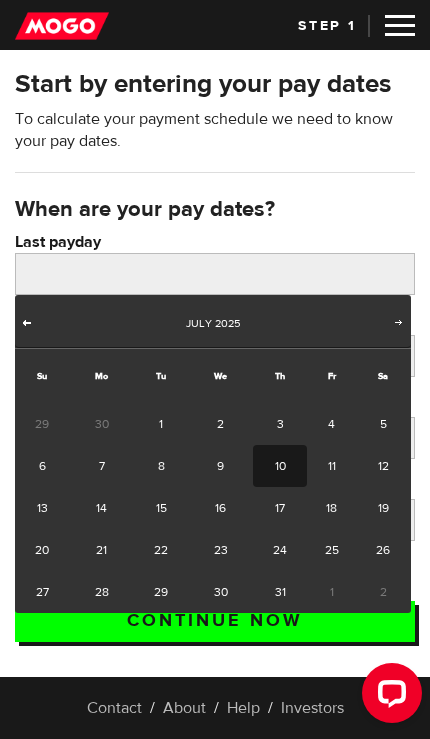 click on "Prev" at bounding box center [27, 322] 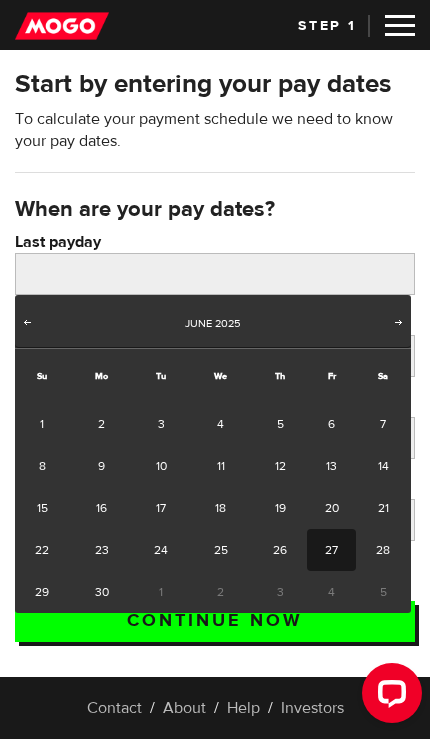 click on "27" at bounding box center (331, 550) 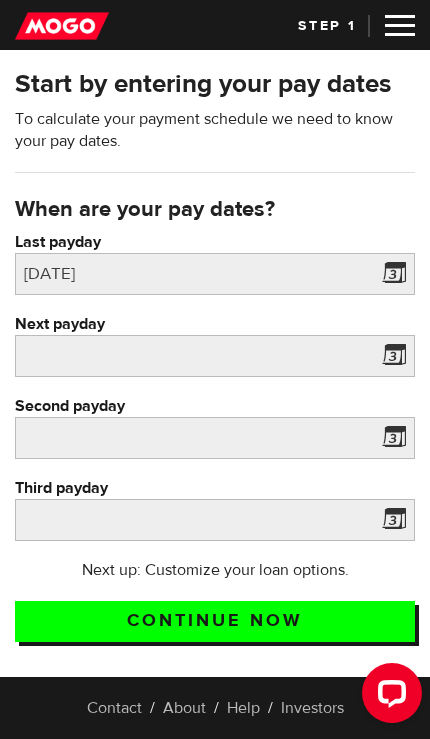 click at bounding box center (390, 359) 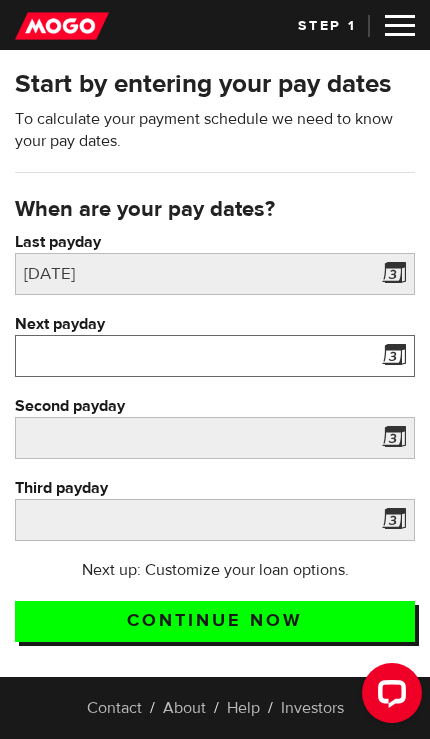click on "Next payday" at bounding box center (215, 356) 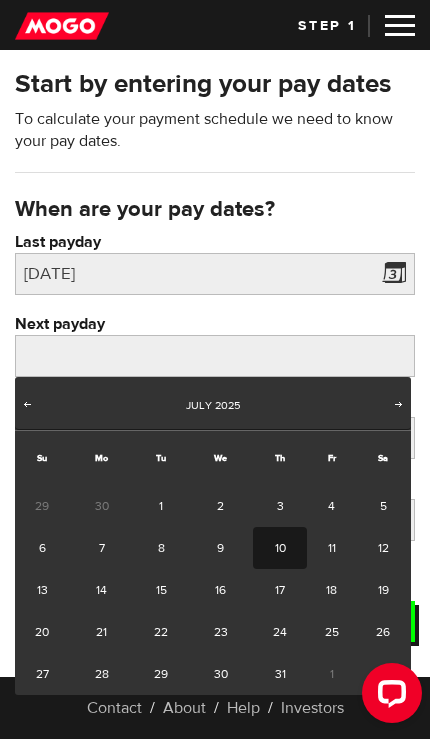 click on "31" at bounding box center [280, 674] 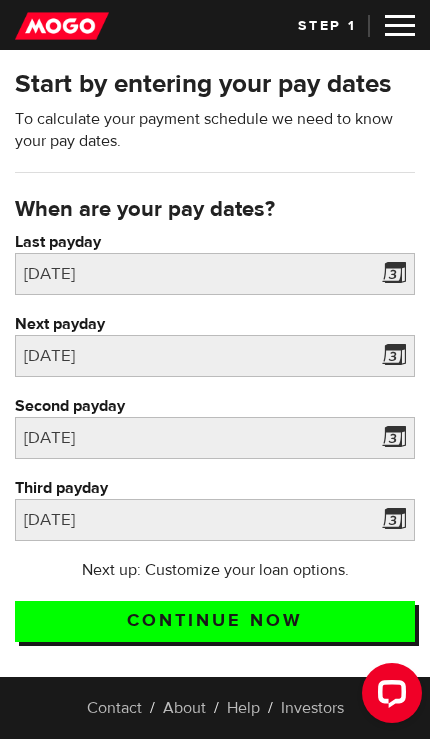 click at bounding box center [390, 441] 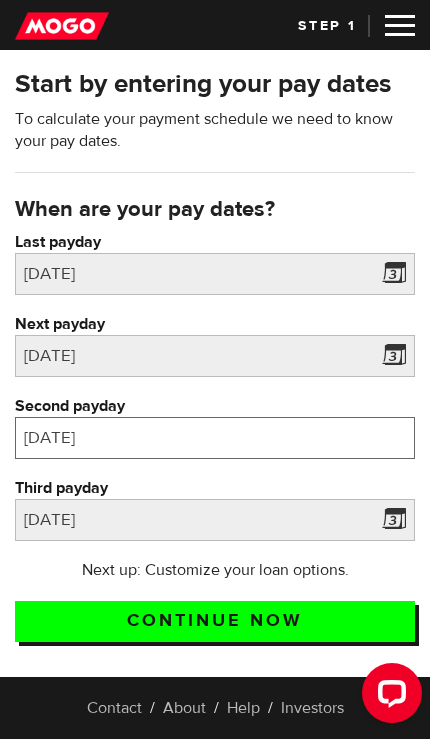 click on "2025/8/30" at bounding box center (215, 438) 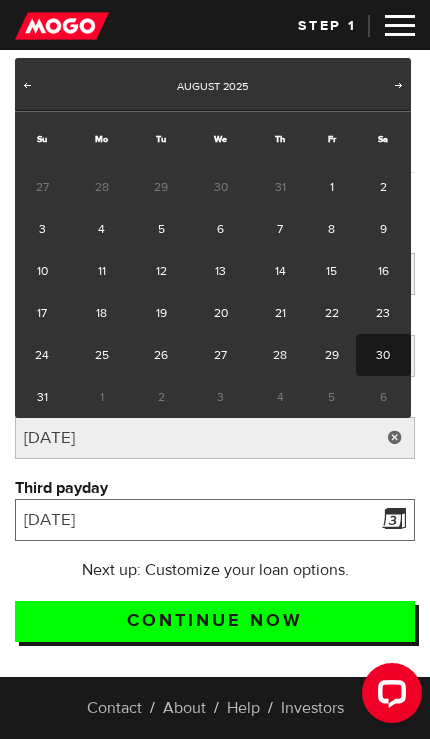 click on "2025/9/29" at bounding box center [215, 520] 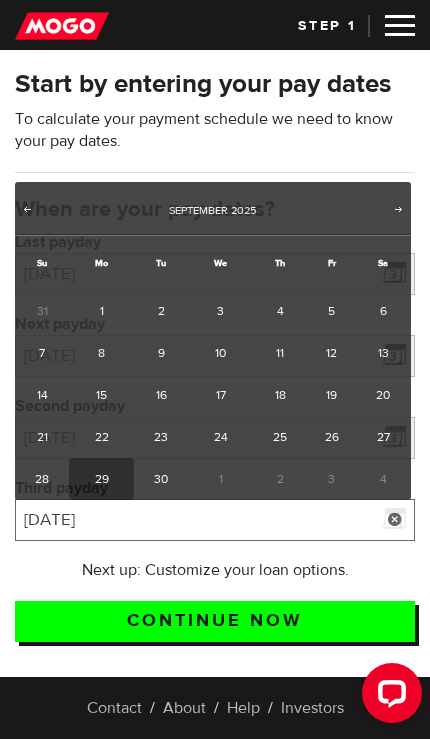 scroll, scrollTop: 151, scrollLeft: 0, axis: vertical 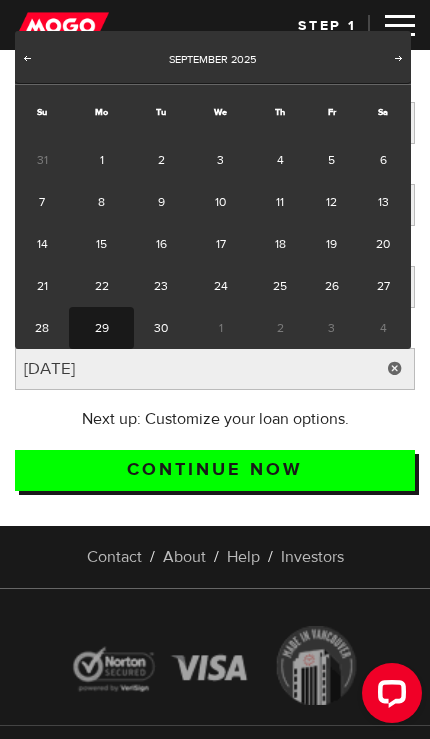 click on "30" at bounding box center [161, 328] 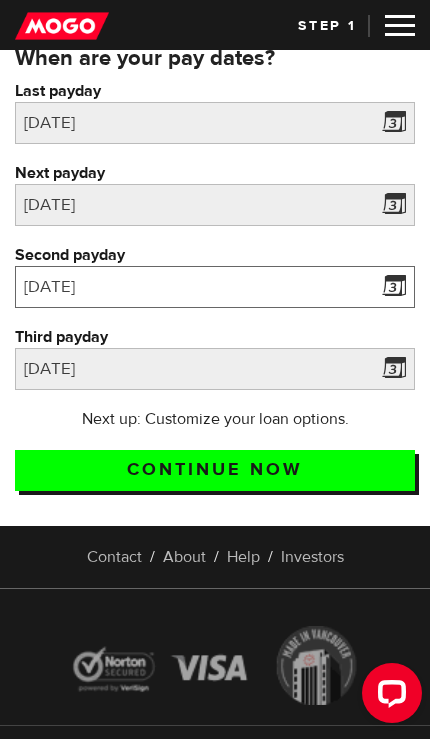 click on "2025/8/30" at bounding box center [215, 287] 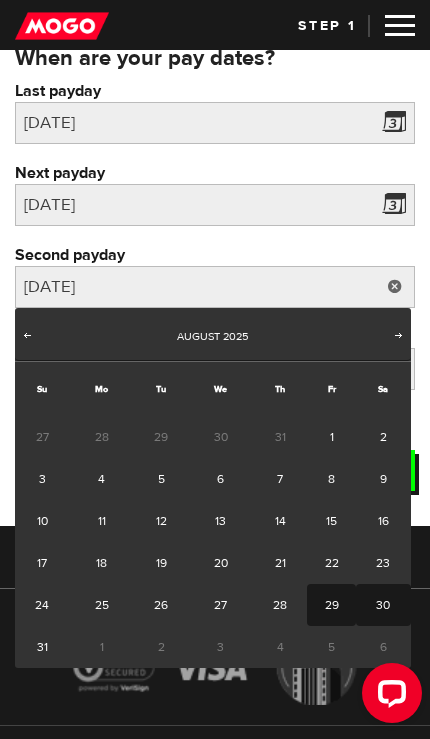 click on "29" at bounding box center (331, 605) 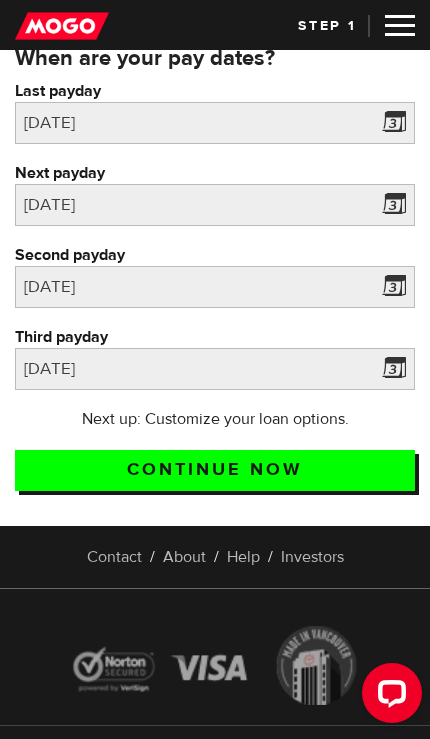click on "Continue now" at bounding box center [215, 470] 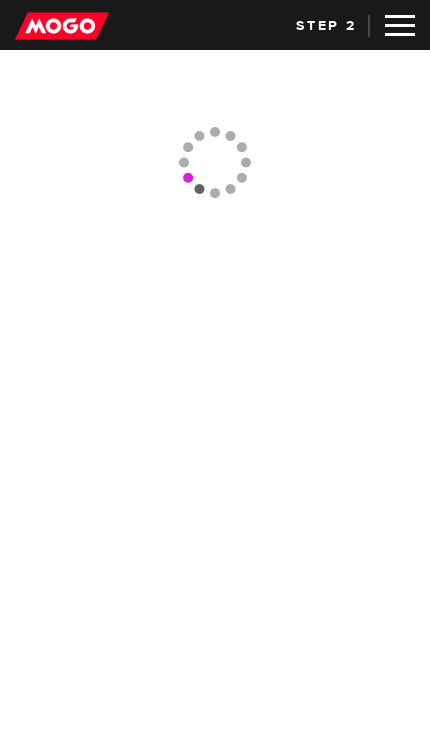 scroll, scrollTop: 0, scrollLeft: 0, axis: both 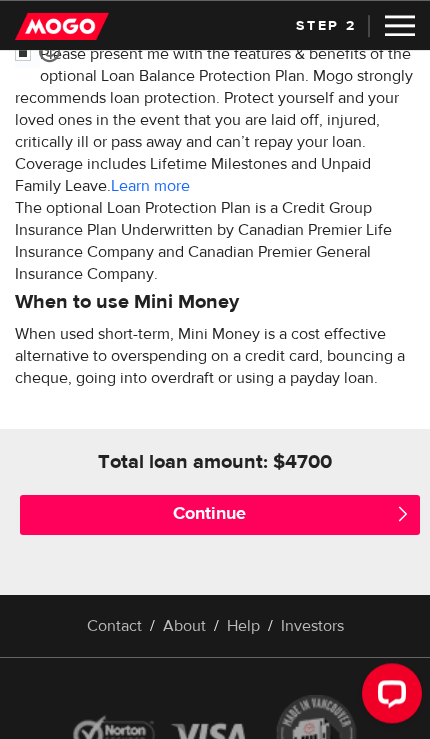 click on "Continue" at bounding box center (220, 515) 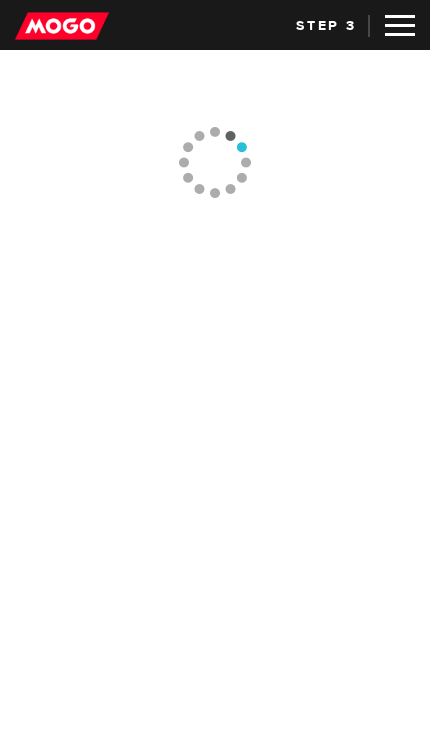 scroll, scrollTop: 0, scrollLeft: 0, axis: both 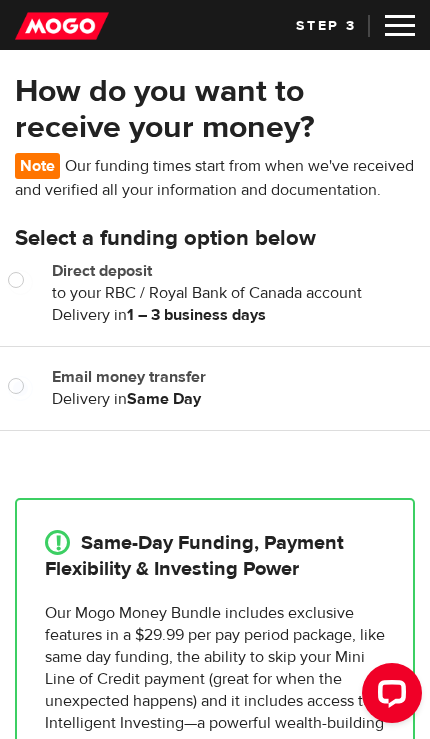 click on "Email money transfer" at bounding box center [20, 388] 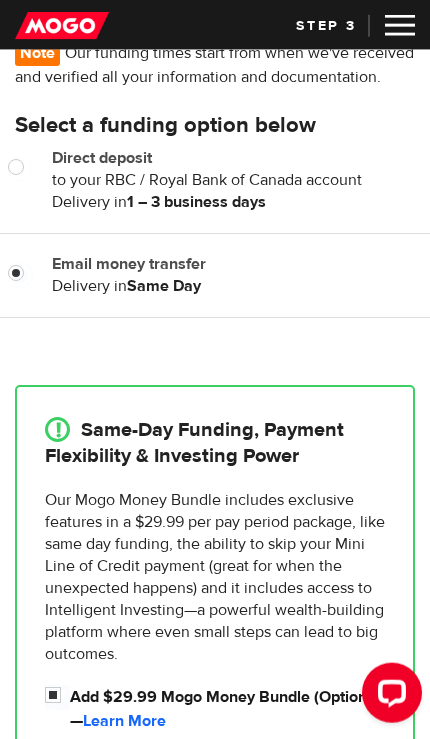 scroll, scrollTop: 114, scrollLeft: 0, axis: vertical 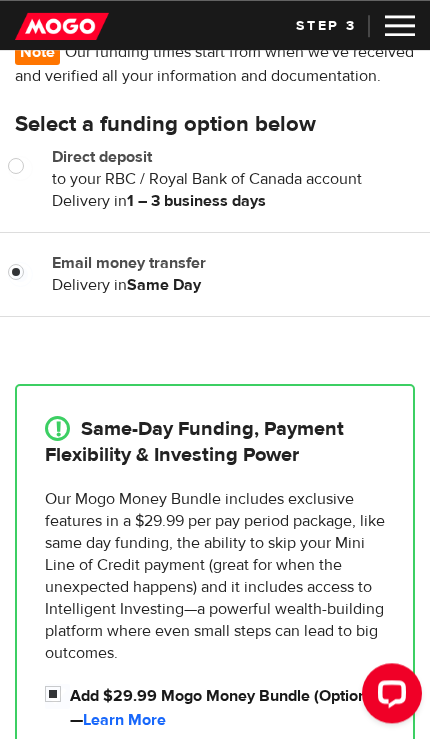 click on "Add $29.99 Mogo Money Bundle (Optional) —  Learn More" at bounding box center [57, 696] 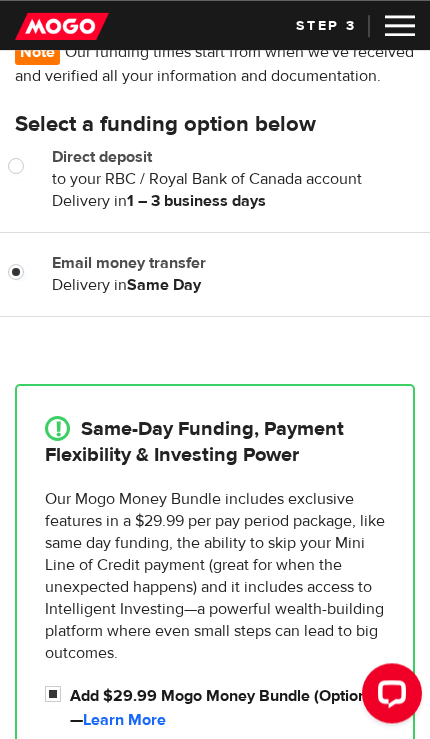 radio on "false" 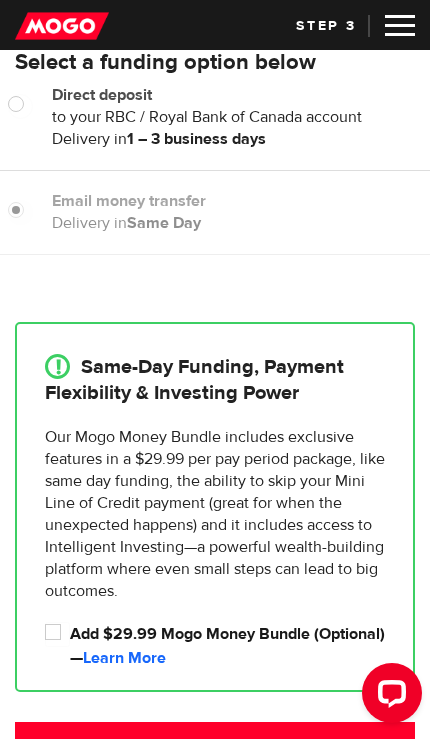 scroll, scrollTop: 179, scrollLeft: 0, axis: vertical 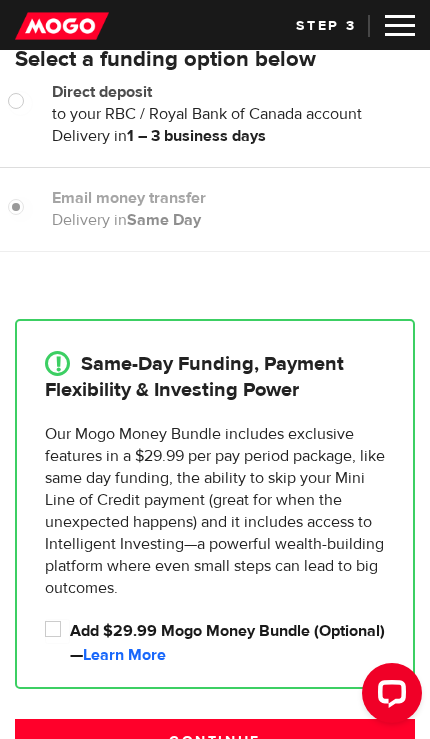 click on "Continue" at bounding box center (215, 740) 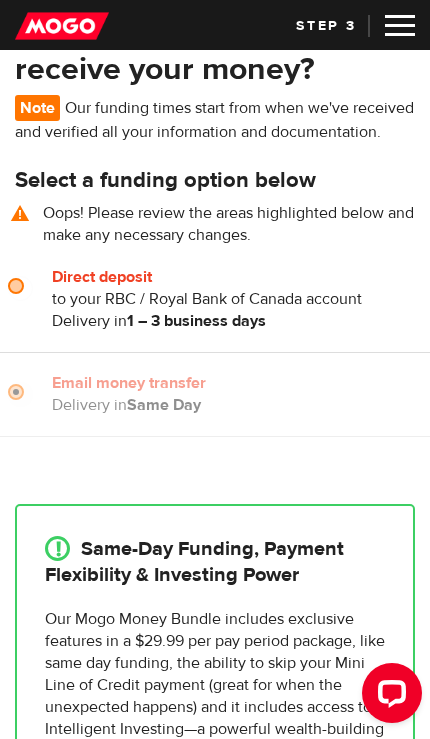 scroll, scrollTop: 54, scrollLeft: 0, axis: vertical 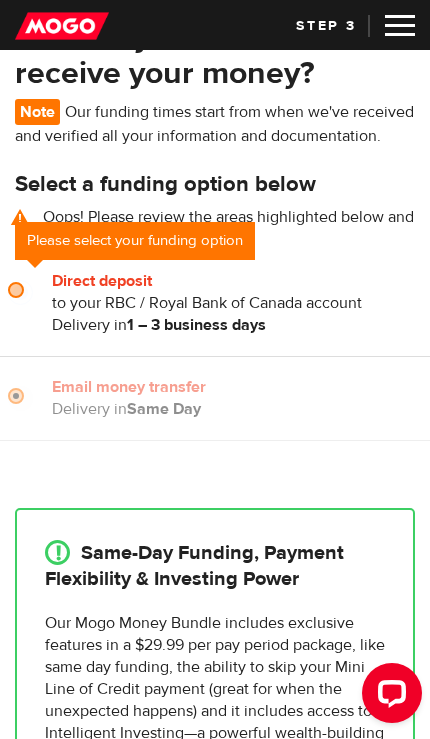 click on "Direct deposit" at bounding box center (20, 292) 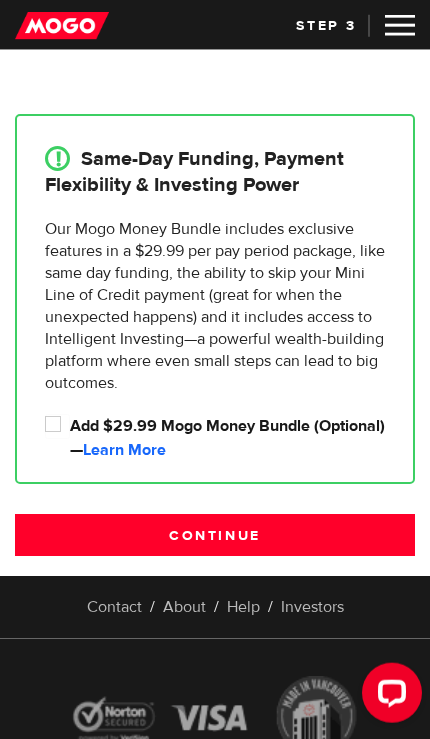 scroll, scrollTop: 449, scrollLeft: 0, axis: vertical 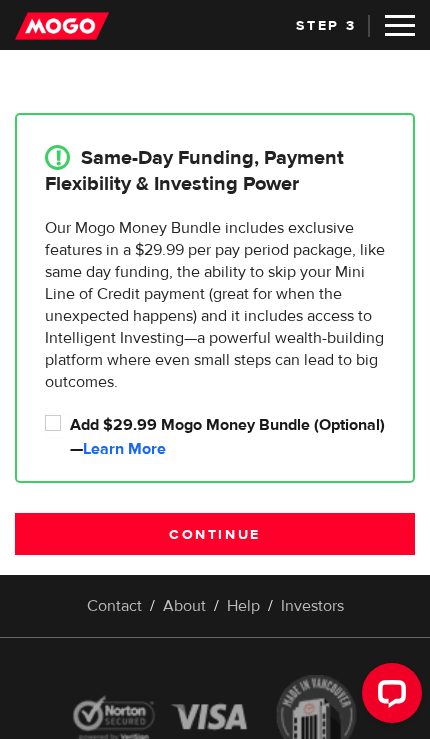 click on "Continue" at bounding box center [215, 534] 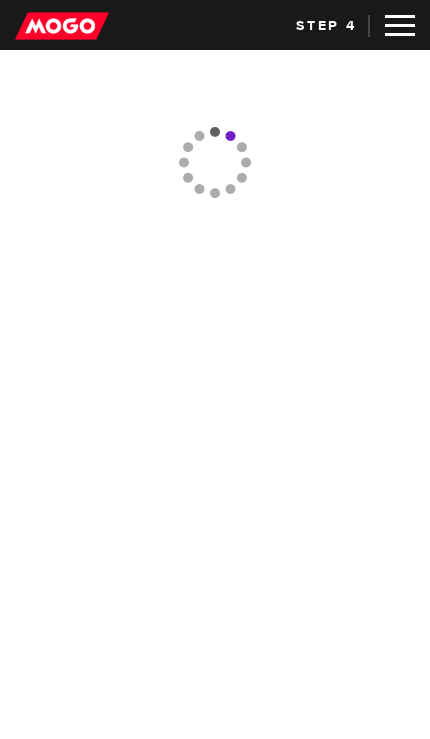 scroll, scrollTop: 0, scrollLeft: 0, axis: both 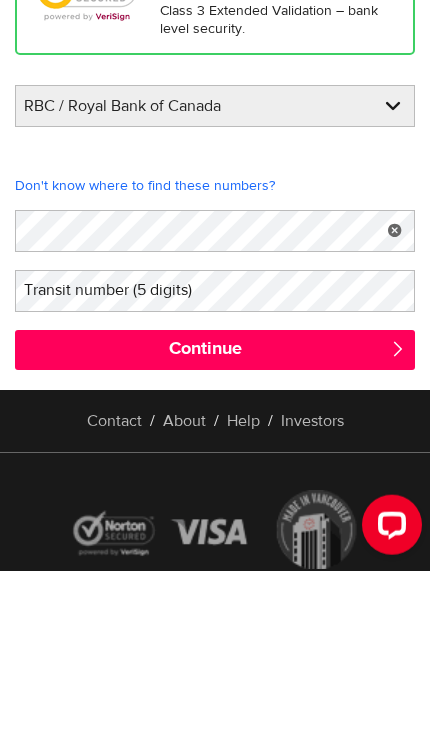 click on "Transit number (5 digits)" at bounding box center [124, 458] 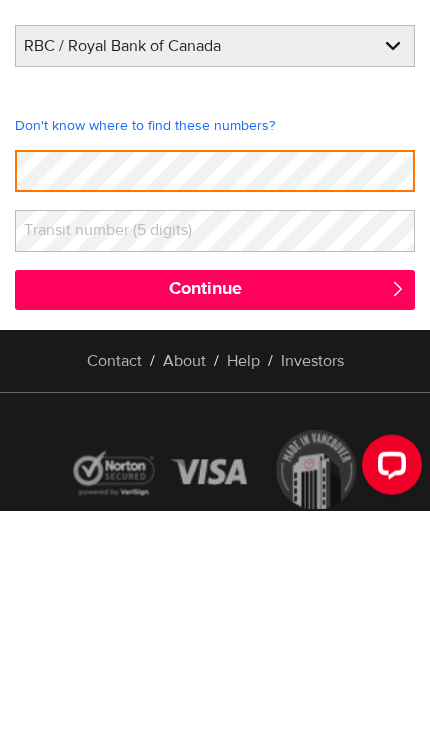 click on "Don't know where to find these numbers?" at bounding box center [215, 354] 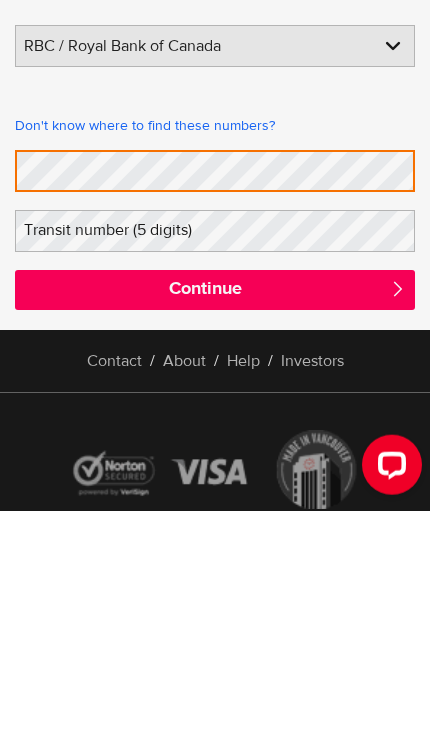 scroll, scrollTop: 270, scrollLeft: 0, axis: vertical 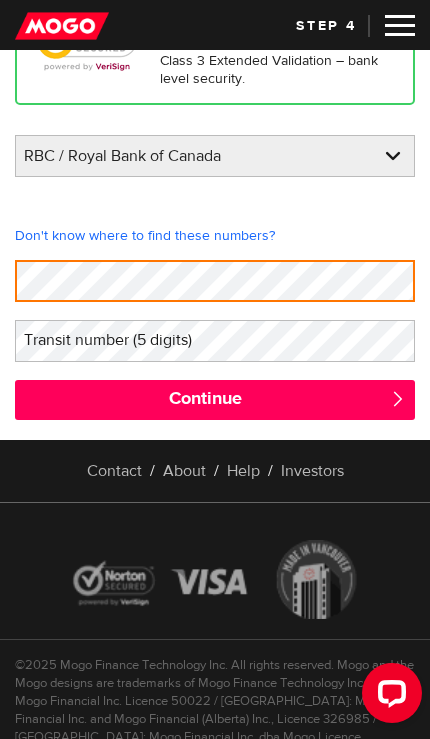click on "BMO / Bank of Montreal
CIBC / Canadian Imperial Bank of Commerce
CWB / Canadian Western Bank
HSBC Bank Canada
LBC / Banque Laurentienne Du Canada
NBC / National Bank of Canada
RBC / Royal Bank of Canada
Scotiabank / Bank of Nova Scotia
TD / TD Canada Trust
1st Choice Savings & Credit Union
Other
Abn Amro Bank Nv
Acadian Credit Union
Accelerate Financial
Accent Credit Union
Access Credit Union
Achieva Financial
Adjala Credit Union
Advance Savings Credit Union
Advantage Credit Union
Advantage Online - Central Credit Union
AGF Trust Company
Airline Financial Credit Union
Alberta Treasury Branches
Aldergrove Credit Union
All Trans Financial Servs. Credit Union
Alliance Caisses Pop. De L'Ontario
Alterna Savings and Credit Union
Amaranth Credit Union
Amex Bank of Canada
APPLE Credit Union
Arborg Credit Union
[PERSON_NAME] Community Credit Union
Assiniboine Credit Union
ATB Financial
Austin Credit Union
Auto Workers Community Credit Union
B2B Trust" at bounding box center (215, 157) 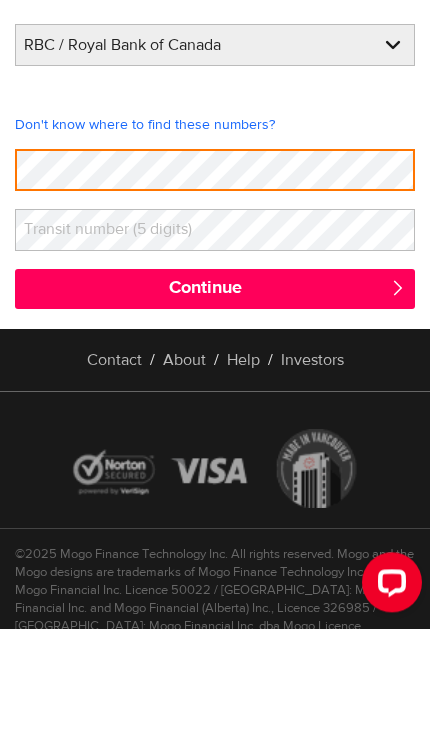 click on "Transit number (5 digits)" at bounding box center [124, 340] 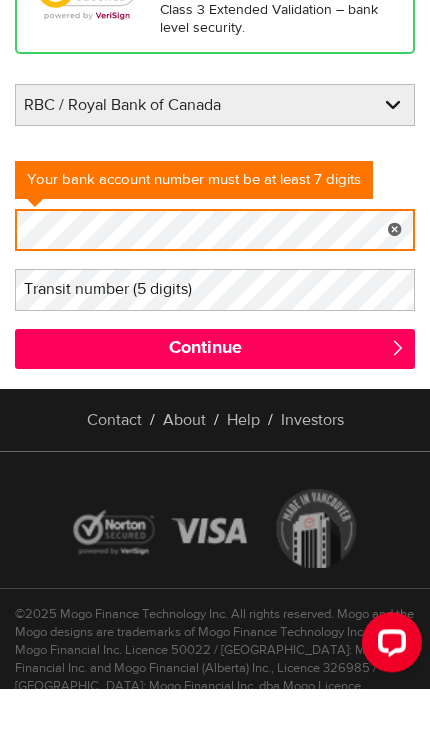 click on "Transit number (5 digits)" at bounding box center (124, 340) 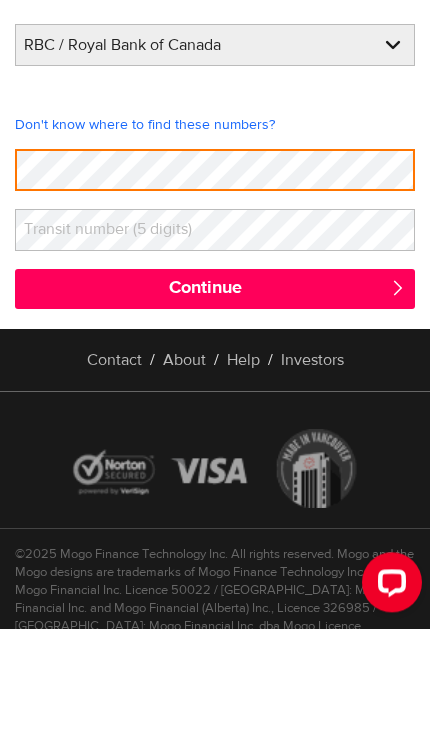 click on "Transit number (5 digits)" at bounding box center (124, 340) 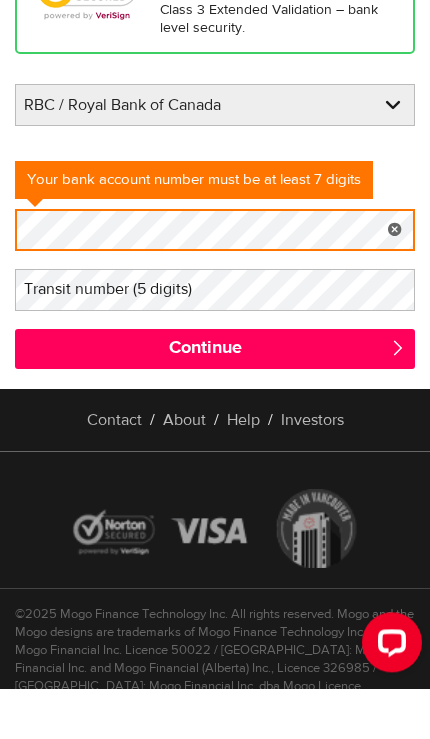 click on "Transit number (5 digits)" at bounding box center [124, 340] 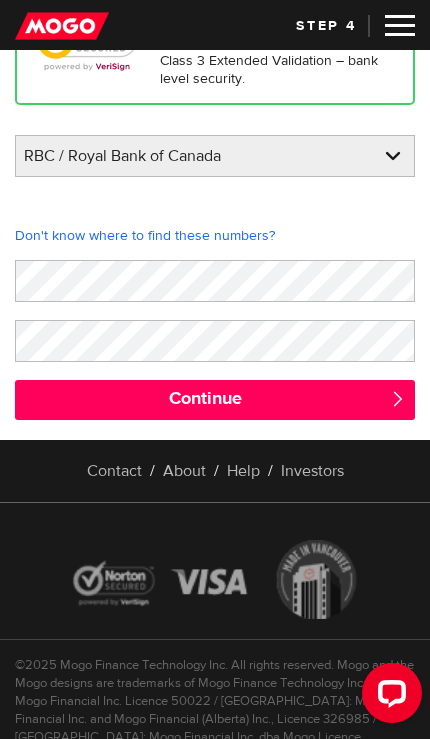click on "Continue" at bounding box center (215, 400) 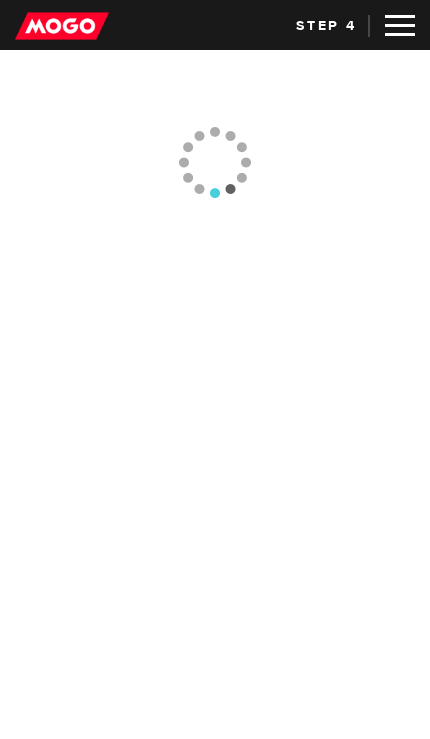 scroll, scrollTop: 0, scrollLeft: 0, axis: both 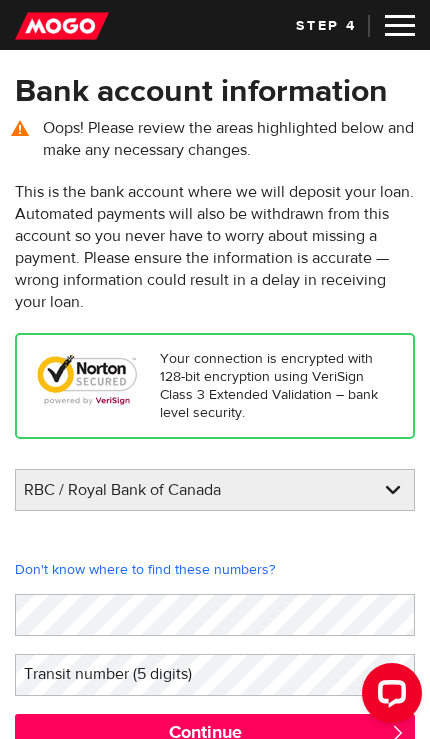 click on "BMO / Bank of Montreal
CIBC / Canadian Imperial Bank of Commerce
CWB / Canadian Western Bank
HSBC Bank Canada
LBC / Banque Laurentienne Du Canada
NBC / National Bank of Canada
RBC / Royal Bank of Canada
Scotiabank / Bank of Nova Scotia
TD / TD Canada Trust
1st Choice Savings & Credit Union
Other
Abn Amro Bank Nv
Acadian Credit Union
Accelerate Financial
Accent Credit Union
Access Credit Union
Achieva Financial
Adjala Credit Union
Advance Savings Credit Union
Advantage Credit Union
Advantage Online - Central Credit Union
AGF Trust Company
Airline Financial Credit Union
Alberta Treasury Branches
Aldergrove Credit Union
All Trans Financial Servs. Credit Union
Alliance Caisses Pop. De L'Ontario
Alterna Savings and Credit Union
Amaranth Credit Union
Amex Bank of Canada
APPLE Credit Union
Arborg Credit Union
[PERSON_NAME] Community Credit Union
Assiniboine Credit Union
ATB Financial
Austin Credit Union
Auto Workers Community Credit Union
B2B Trust" at bounding box center [215, 491] 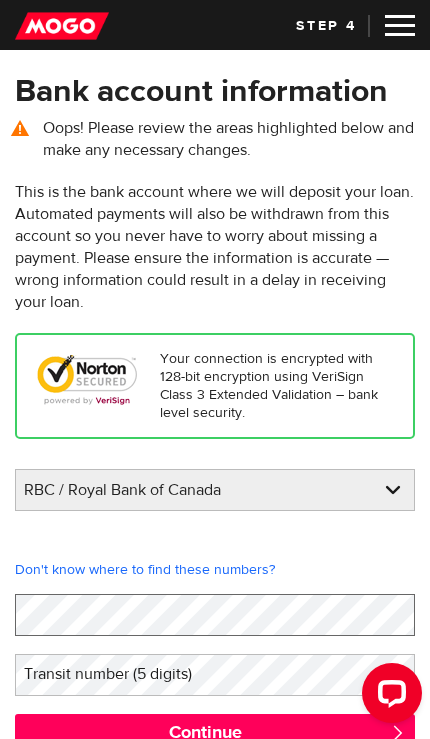 scroll, scrollTop: 107, scrollLeft: 0, axis: vertical 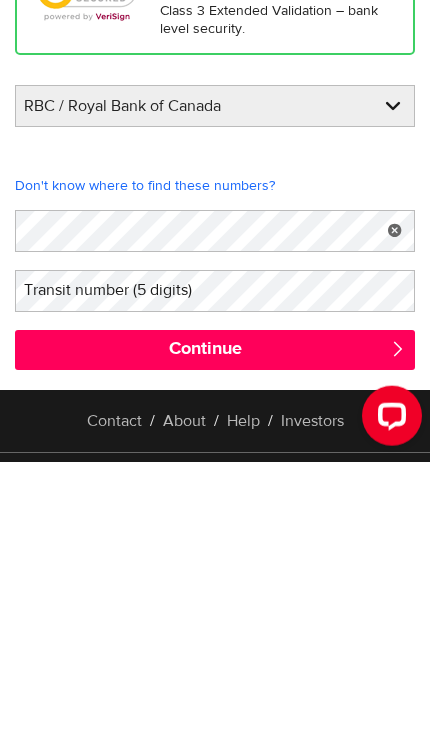 click on "Transit number (5 digits)" at bounding box center (124, 567) 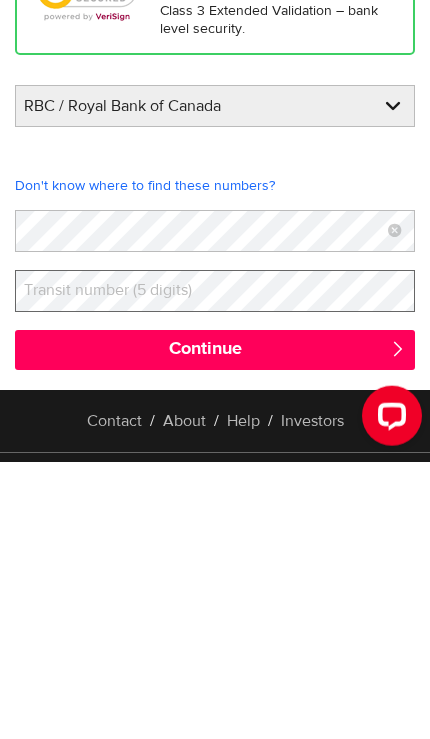 scroll, scrollTop: 167, scrollLeft: 0, axis: vertical 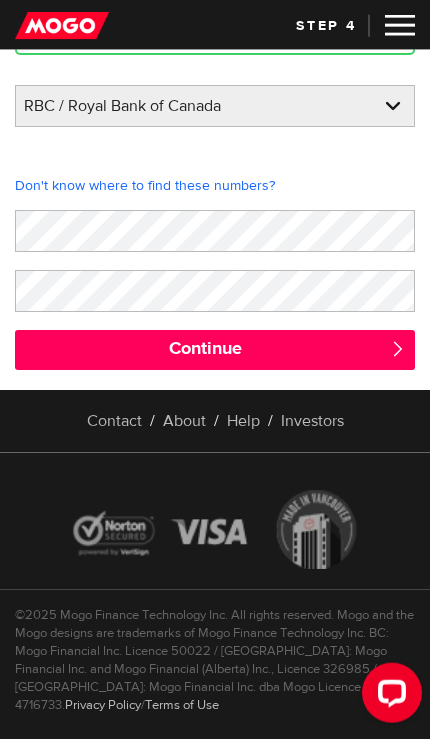 click on "Don't know where to find these numbers?" at bounding box center (215, 186) 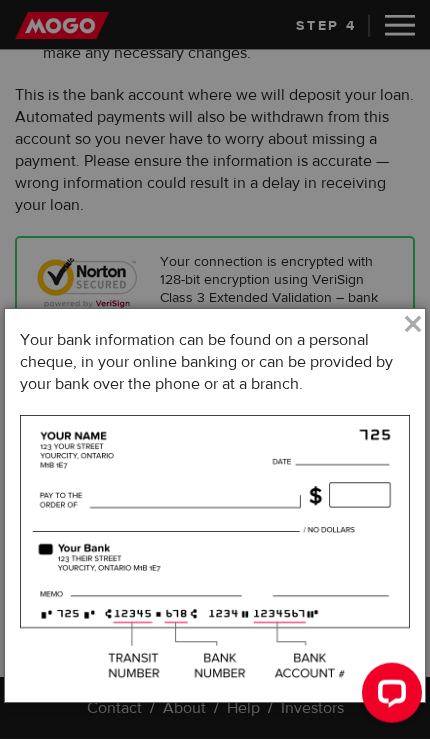 scroll, scrollTop: 113, scrollLeft: 0, axis: vertical 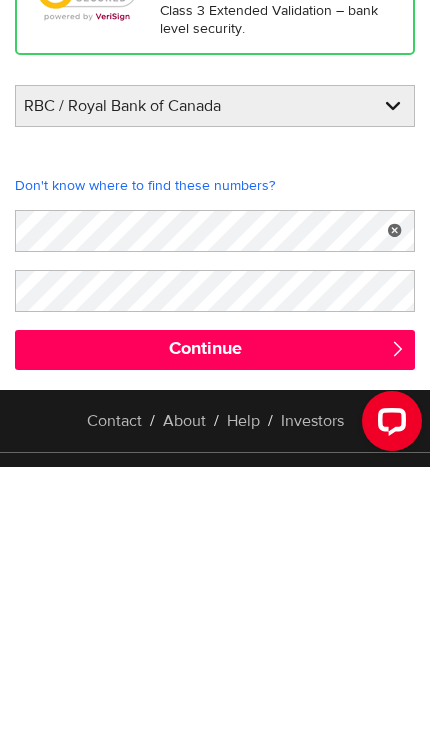 click on "Continue" at bounding box center (215, 622) 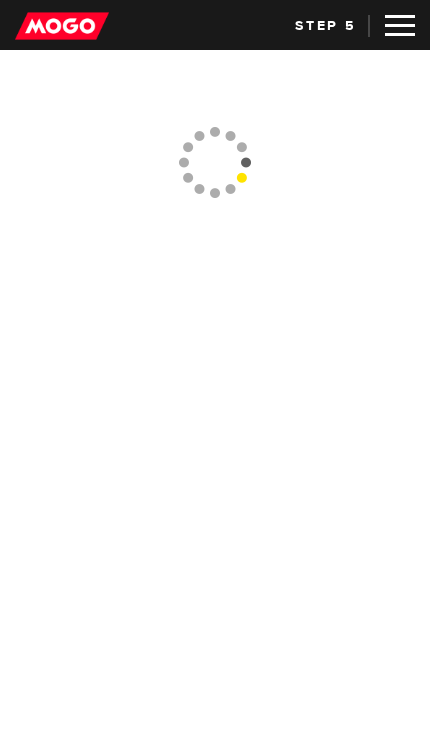scroll, scrollTop: 0, scrollLeft: 0, axis: both 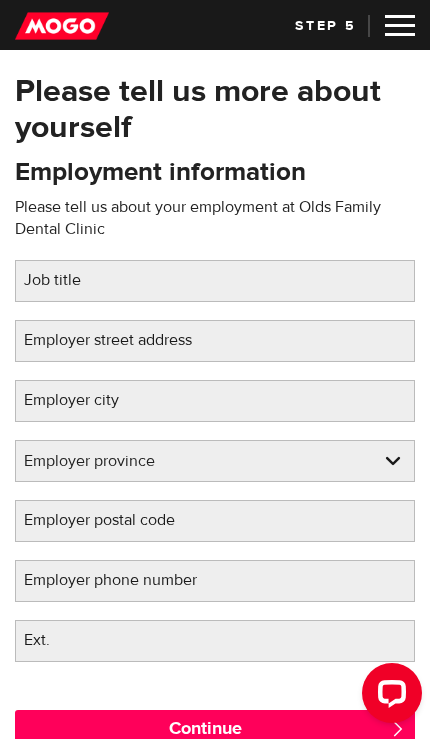 click on "Job title" at bounding box center (68, 280) 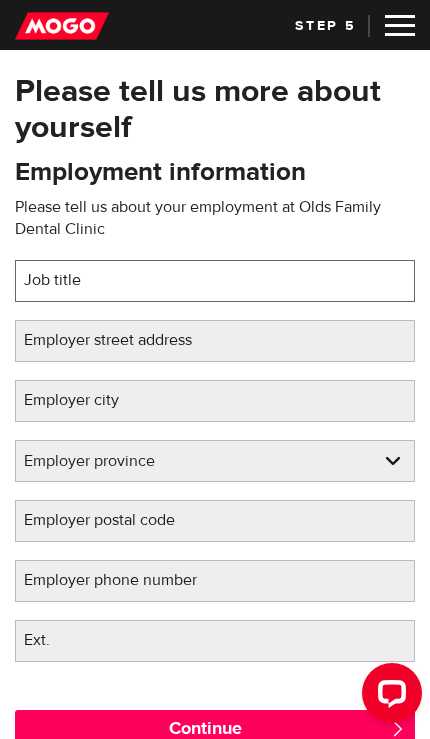 click on "Job title" at bounding box center (215, 281) 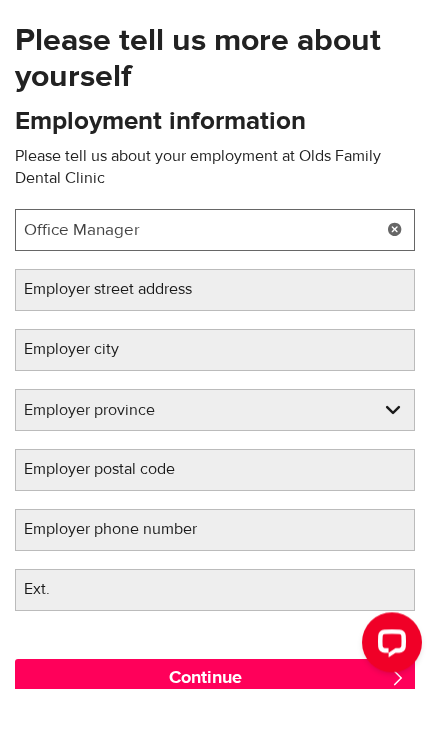 type on "Office Manager" 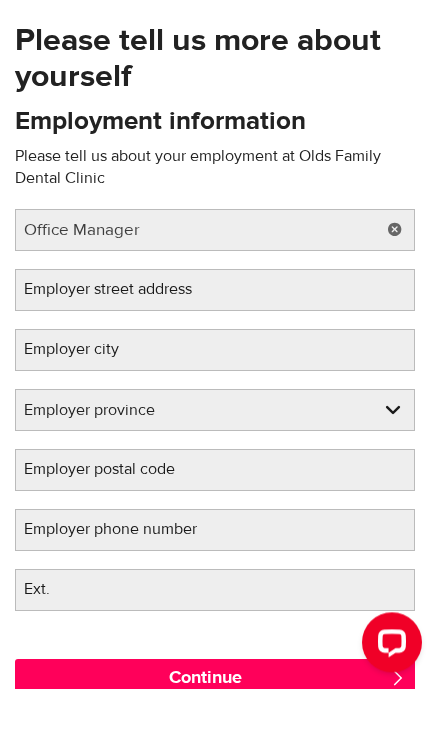 click on "Employer street address" at bounding box center (124, 340) 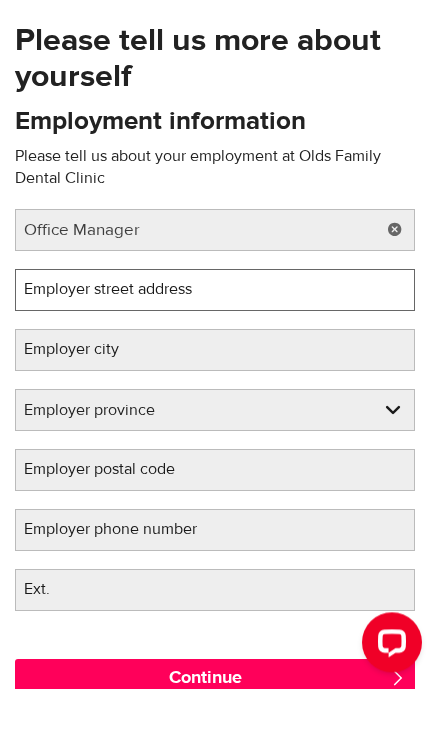 click on "Employer street address" at bounding box center (215, 341) 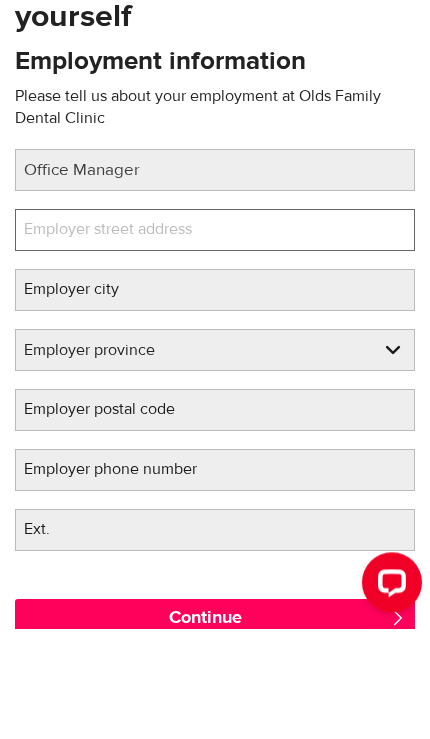 type on "5306 46 St" 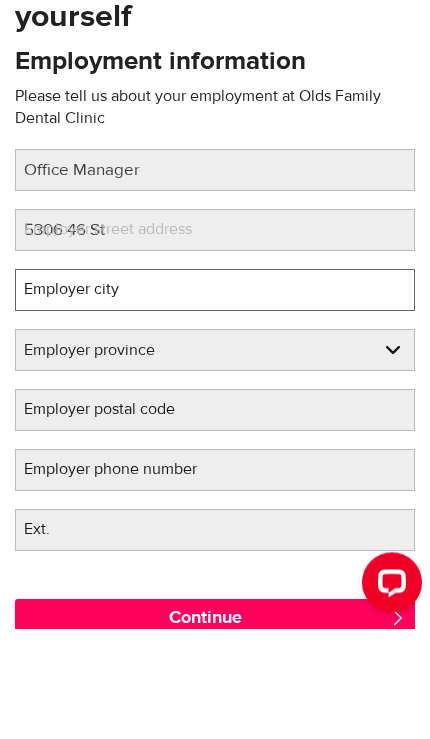 type on "Olds" 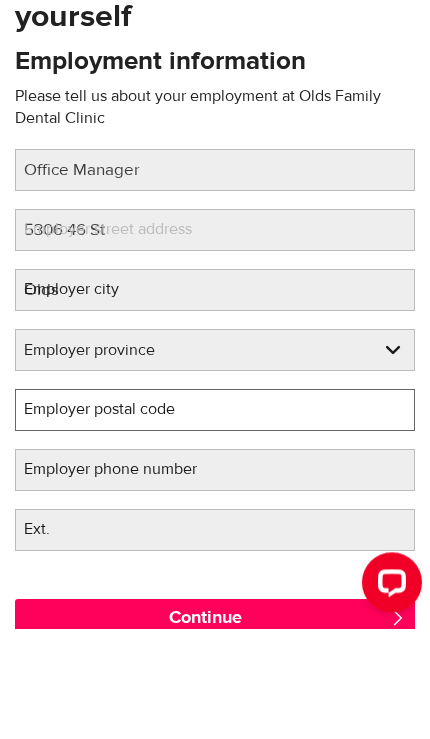 select on "AB" 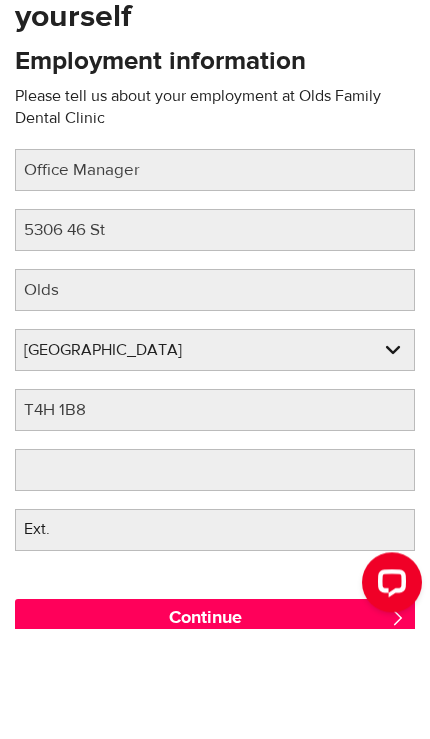 scroll, scrollTop: 110, scrollLeft: 0, axis: vertical 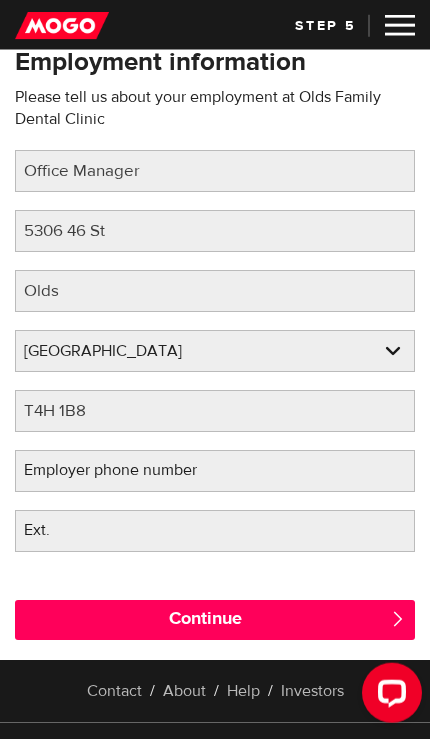 click on "Employer phone number" at bounding box center (126, 470) 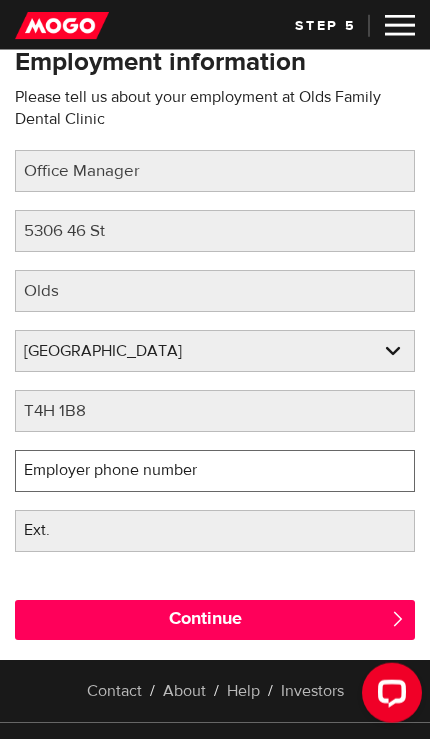 click on "Employer phone number" at bounding box center (215, 471) 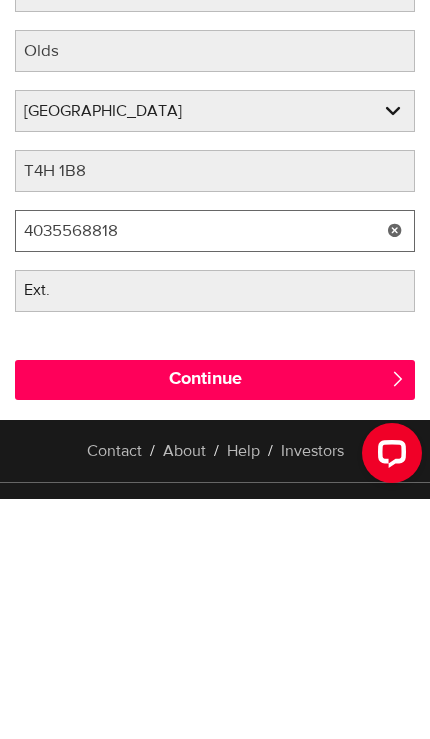 type on "4035568818" 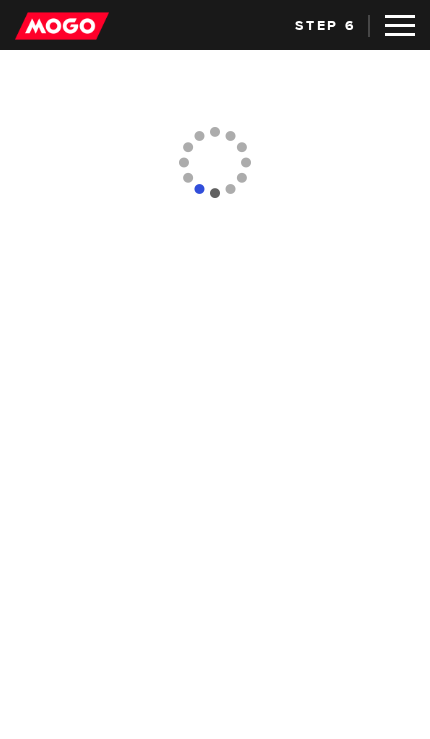 scroll, scrollTop: 0, scrollLeft: 0, axis: both 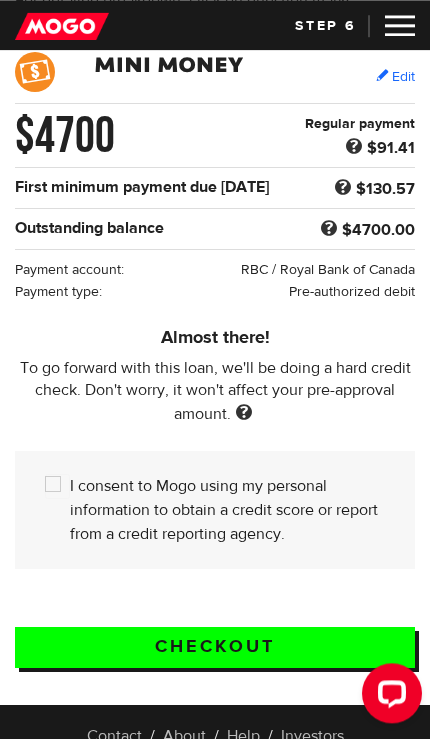 click at bounding box center (392, 692) 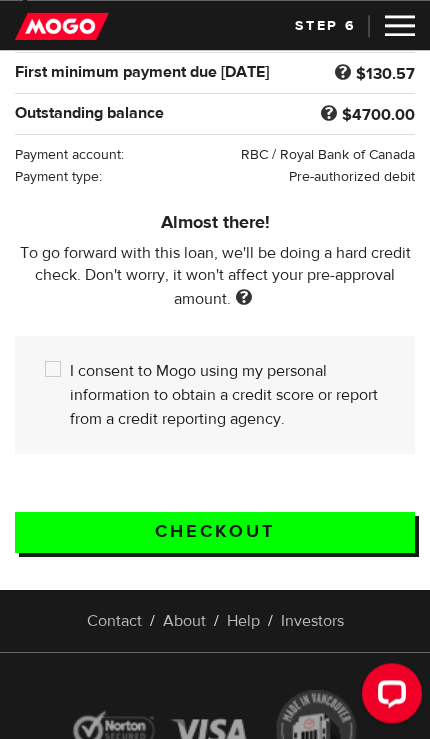 scroll, scrollTop: 418, scrollLeft: 0, axis: vertical 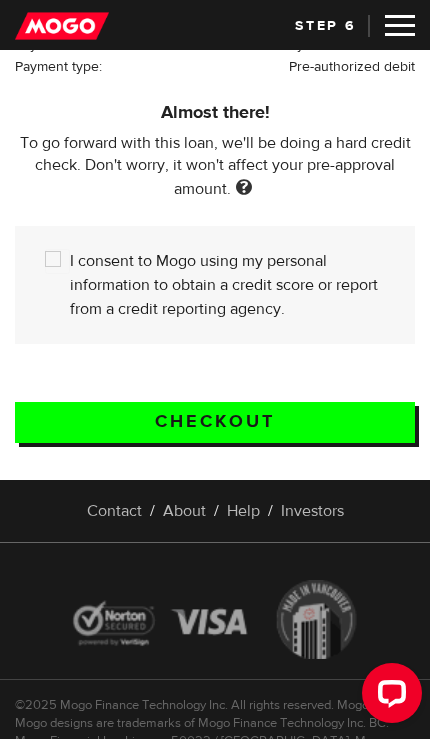 click on "I consent to Mogo using my personal information to obtain a credit score or report from a credit reporting agency." at bounding box center [215, 285] 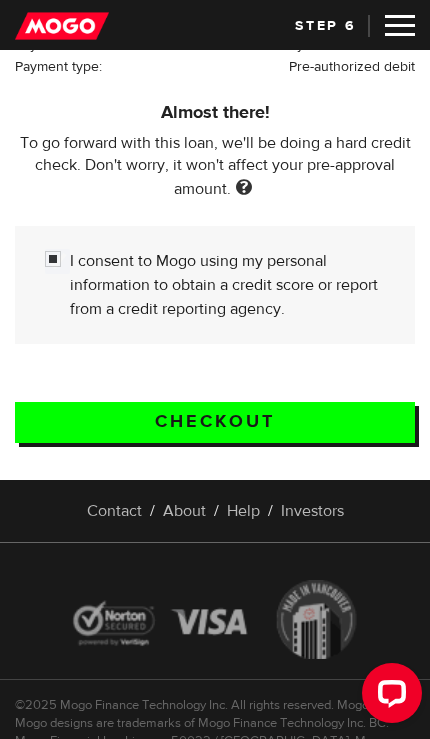 click on "Checkout" at bounding box center (215, 422) 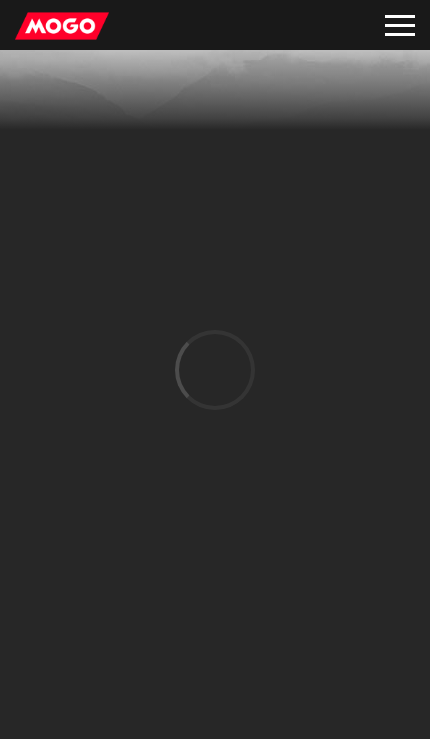scroll, scrollTop: 0, scrollLeft: 0, axis: both 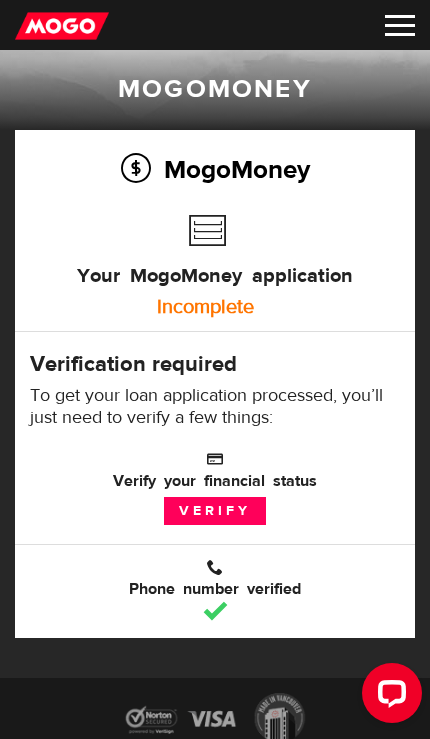 click on "Verify" at bounding box center [215, 511] 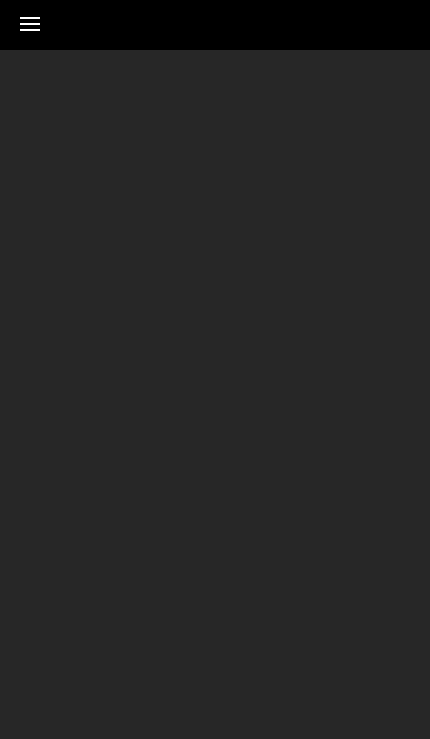 scroll, scrollTop: 0, scrollLeft: 0, axis: both 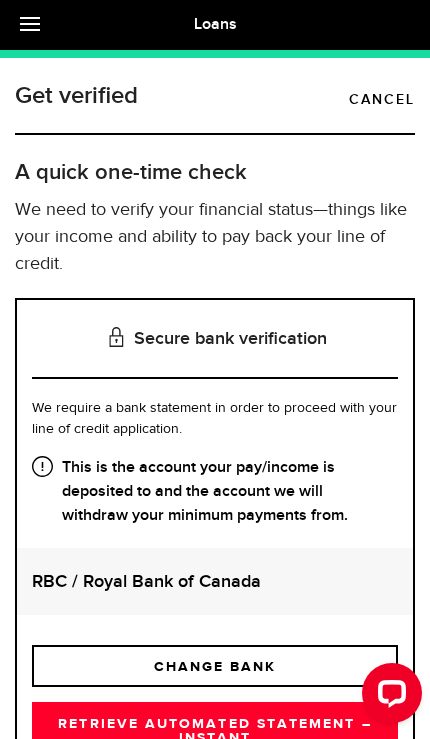 click on "RBC / Royal Bank of Canada" at bounding box center (215, 581) 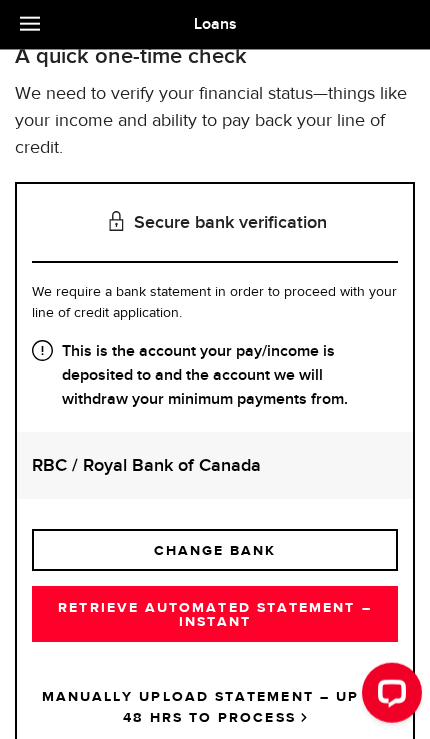scroll, scrollTop: 117, scrollLeft: 0, axis: vertical 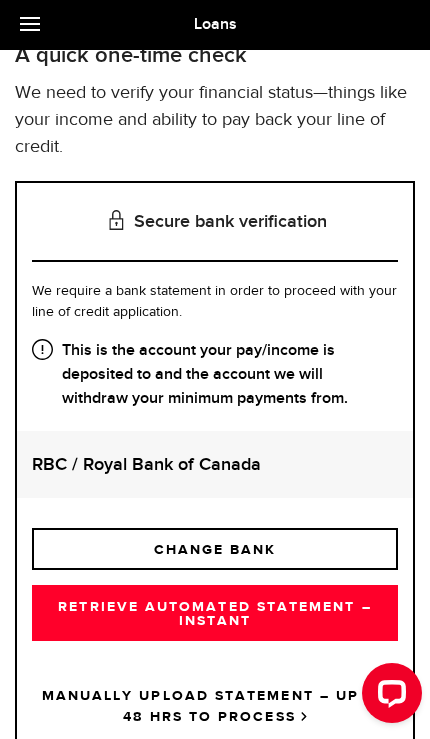 click on "RETRIEVE AUTOMATED STATEMENT – INSTANT" at bounding box center (215, 613) 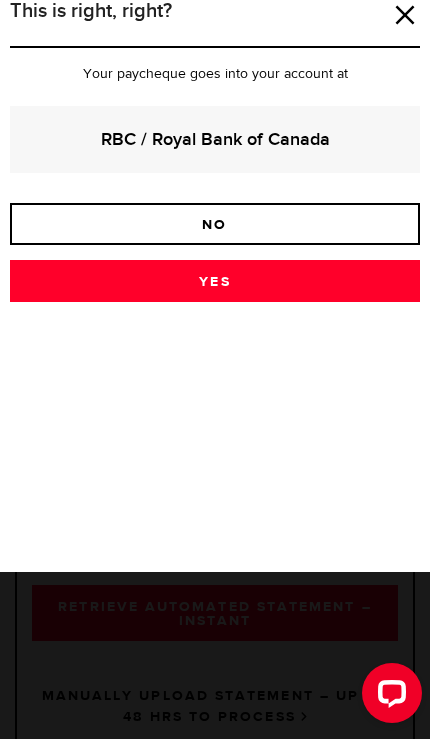 click on "Yes" at bounding box center [215, 281] 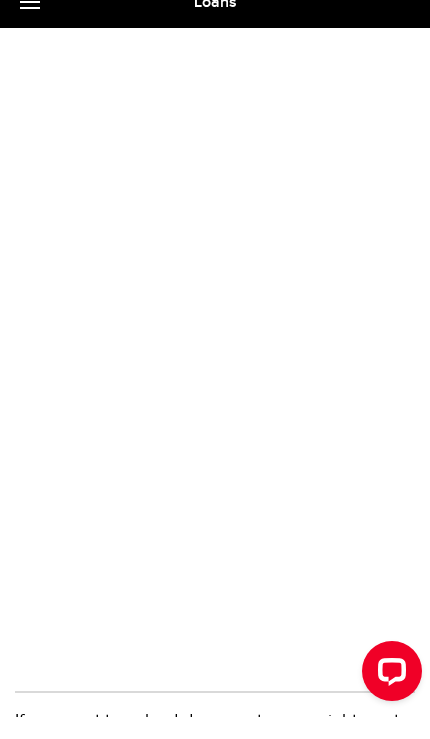 scroll, scrollTop: 295, scrollLeft: 0, axis: vertical 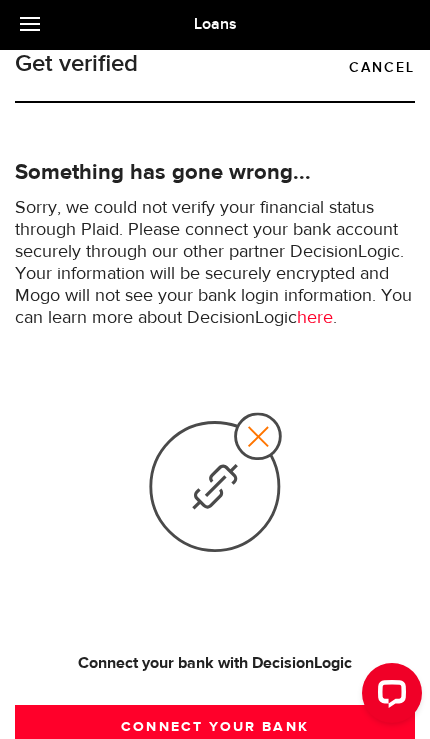 click on "Connect your bank" at bounding box center (215, 726) 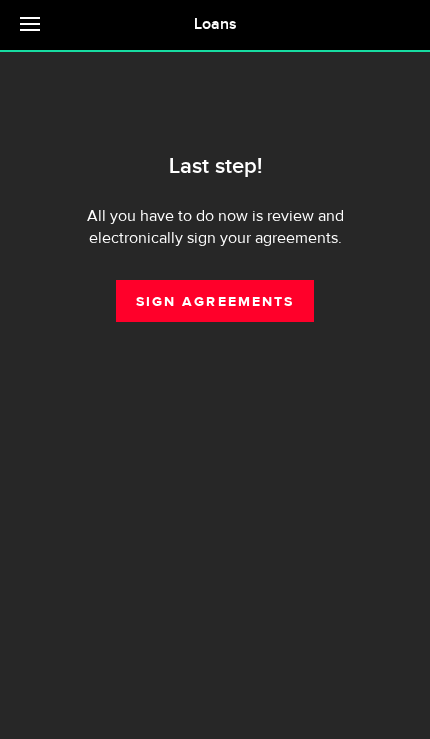 scroll, scrollTop: 0, scrollLeft: 0, axis: both 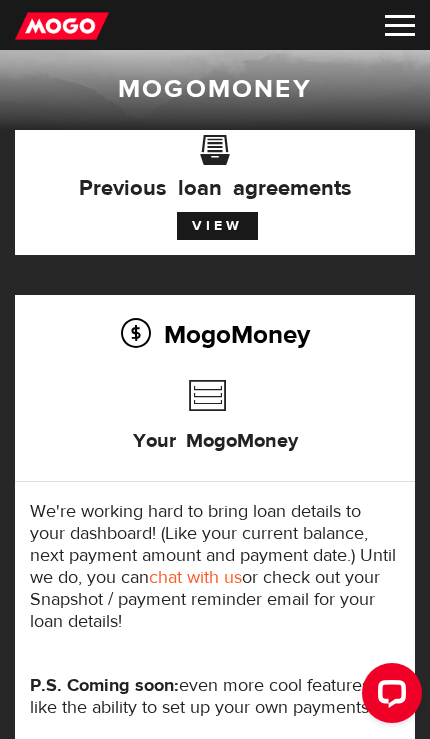 click on "View" at bounding box center (217, 226) 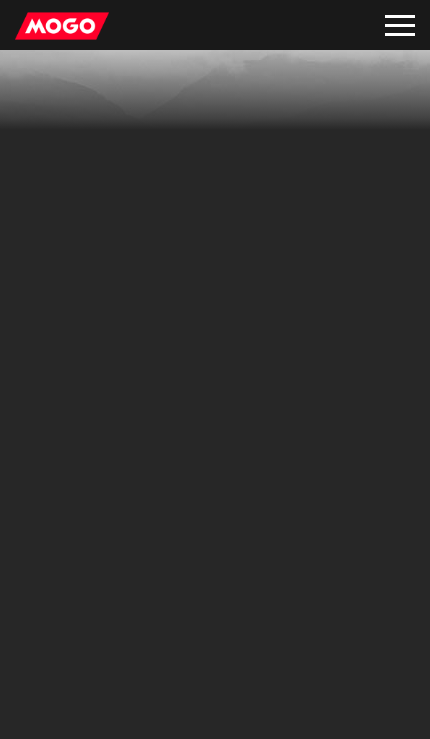scroll, scrollTop: 0, scrollLeft: 0, axis: both 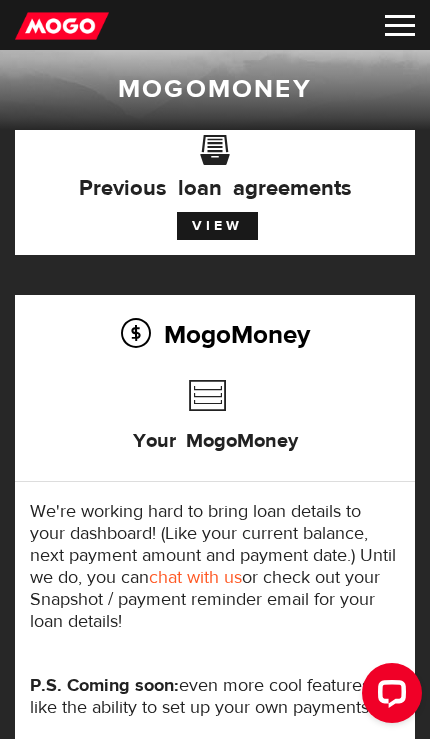click at bounding box center [400, 25] 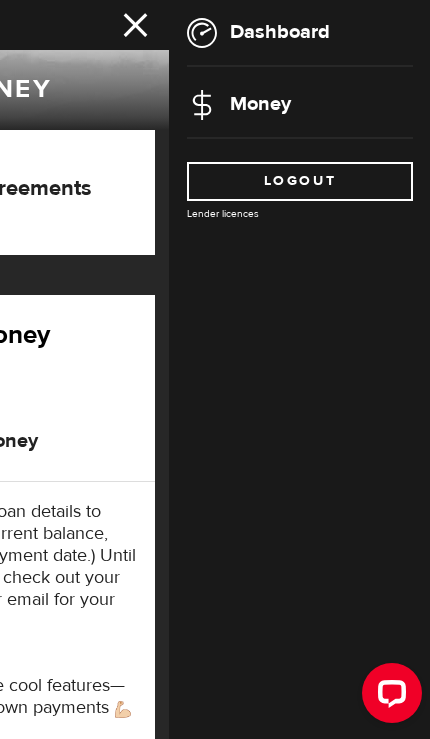 click on "Dashboard" at bounding box center (258, 31) 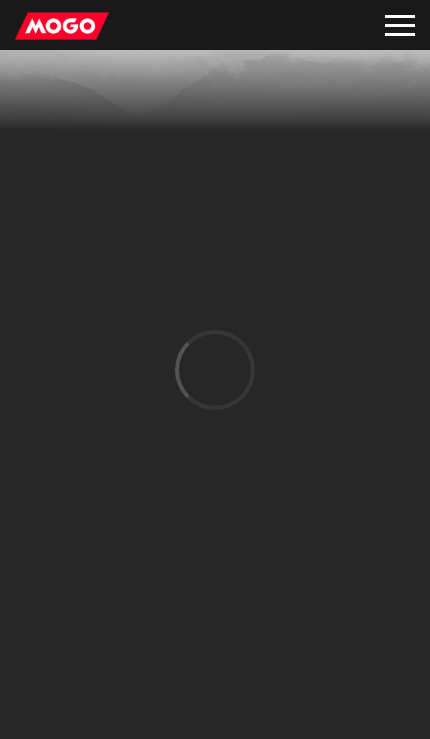 scroll, scrollTop: 0, scrollLeft: 0, axis: both 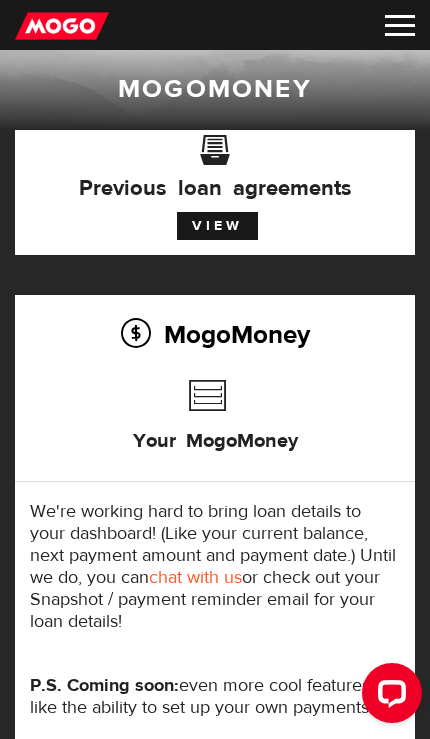 click at bounding box center (400, 25) 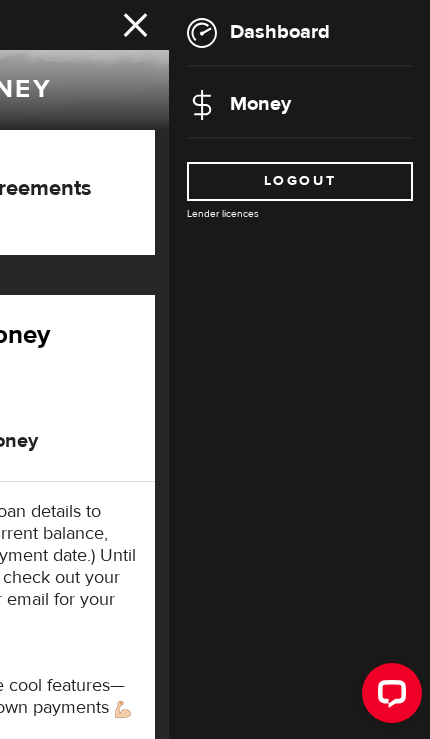 click on "Dashboard" at bounding box center [258, 31] 